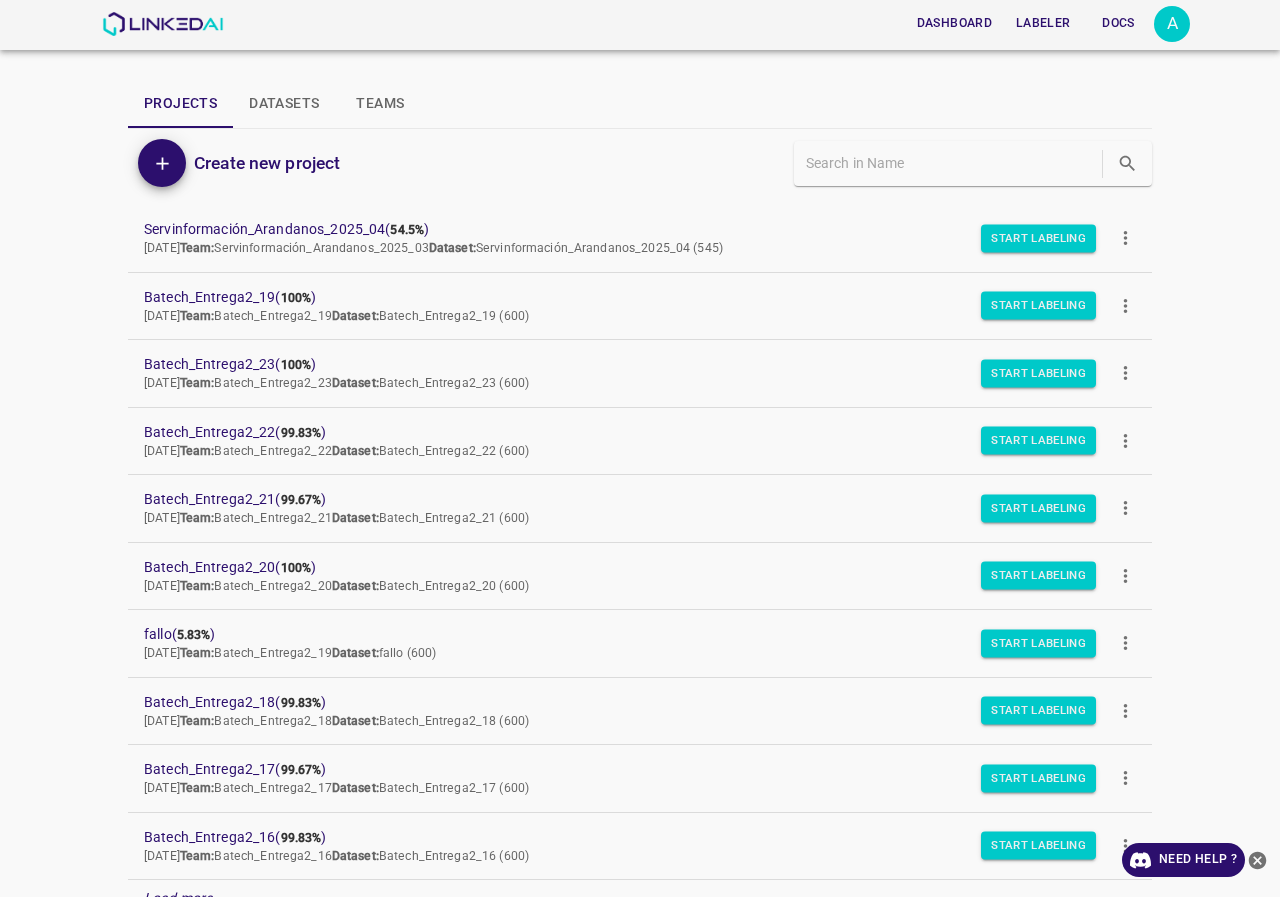 scroll, scrollTop: 0, scrollLeft: 0, axis: both 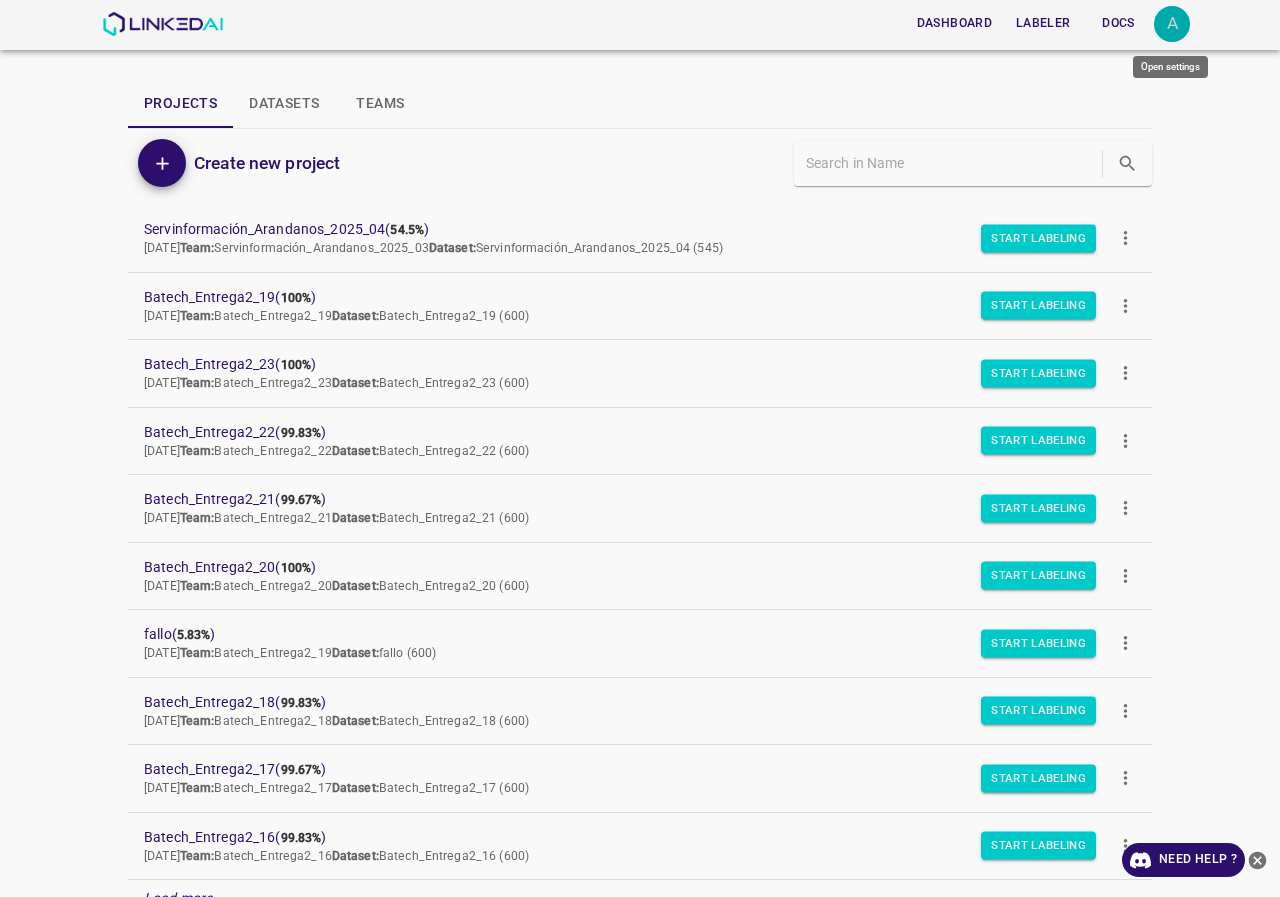 click on "A" at bounding box center (1172, 24) 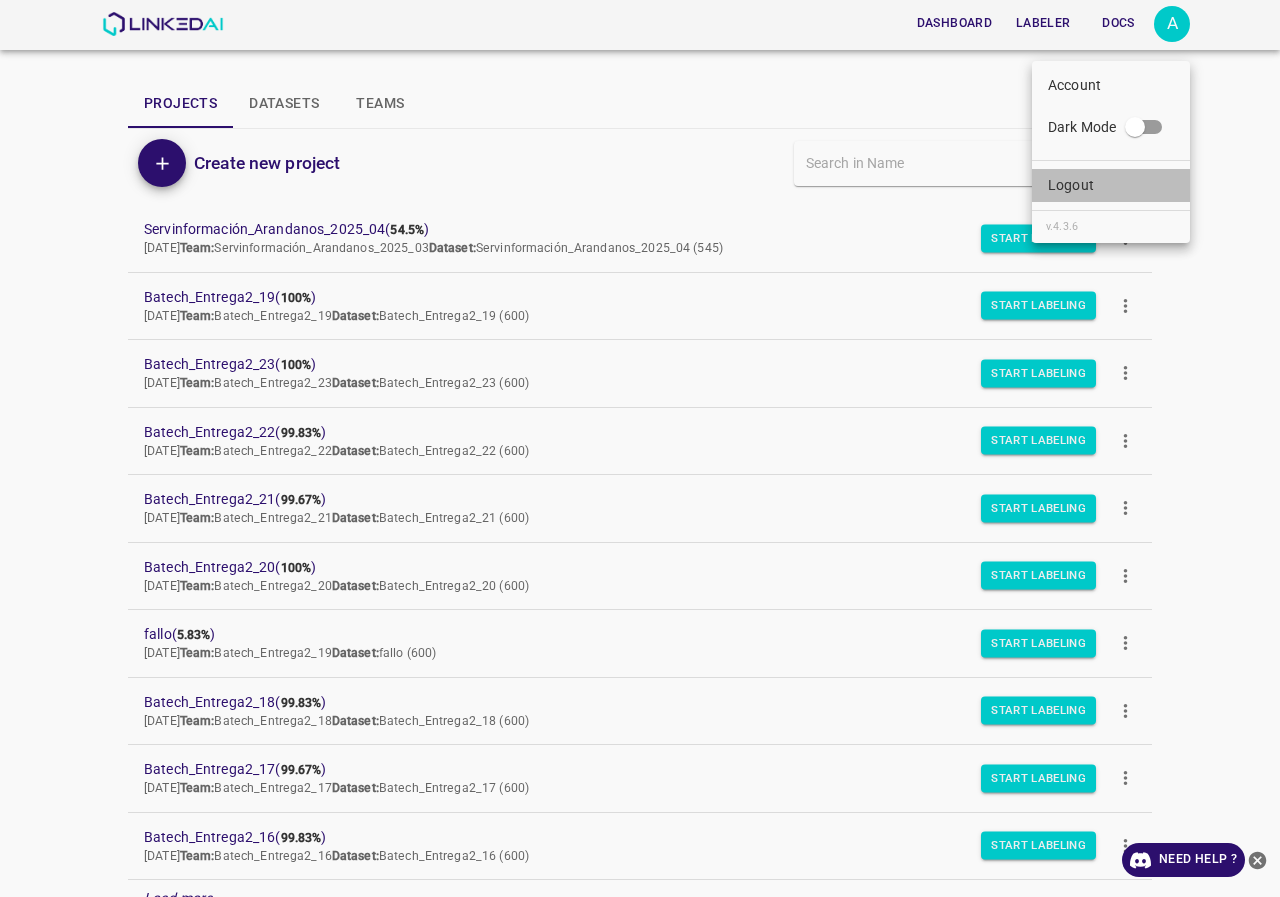 click on "Logout" at bounding box center (1071, 185) 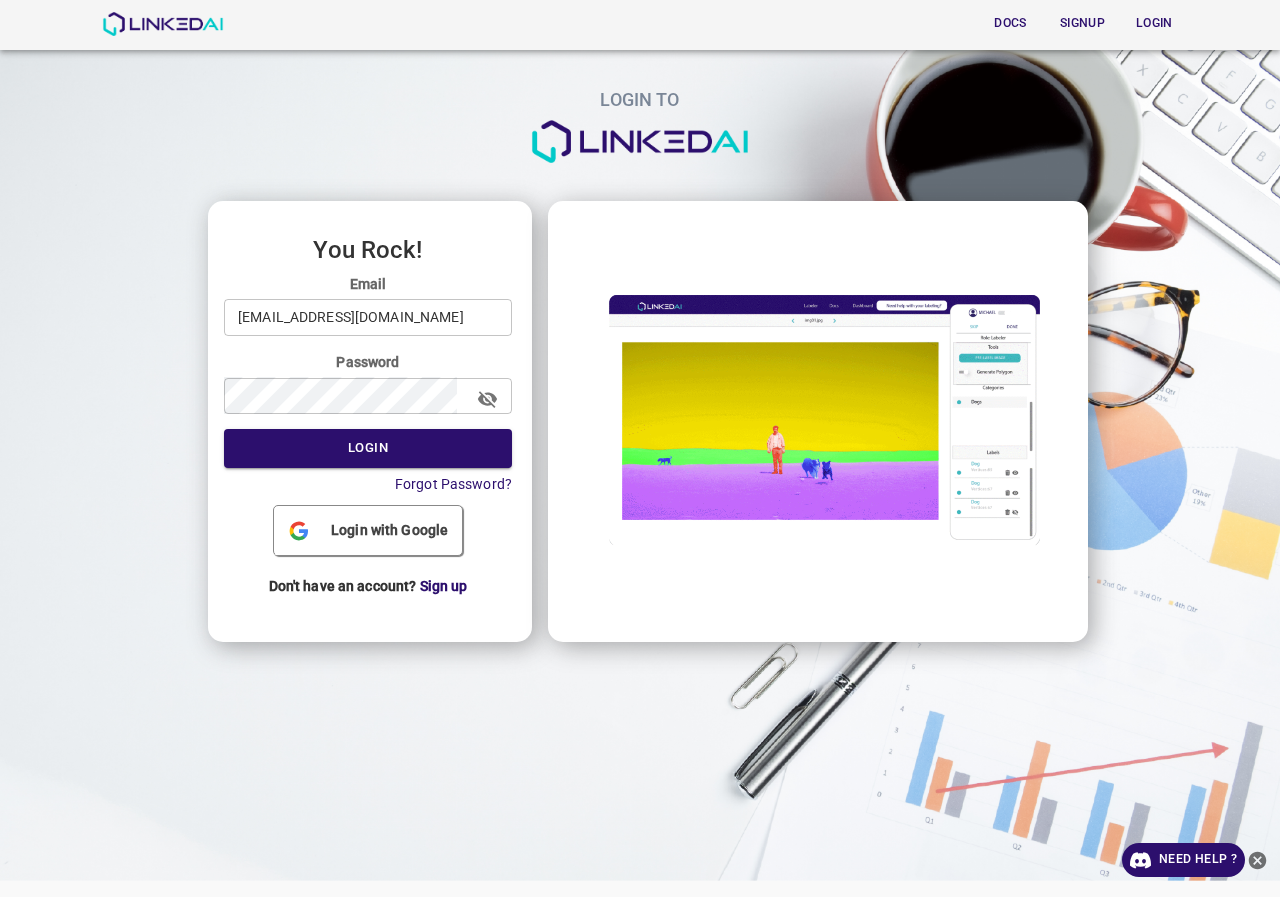 click on "admin@linkedai.co" at bounding box center (368, 317) 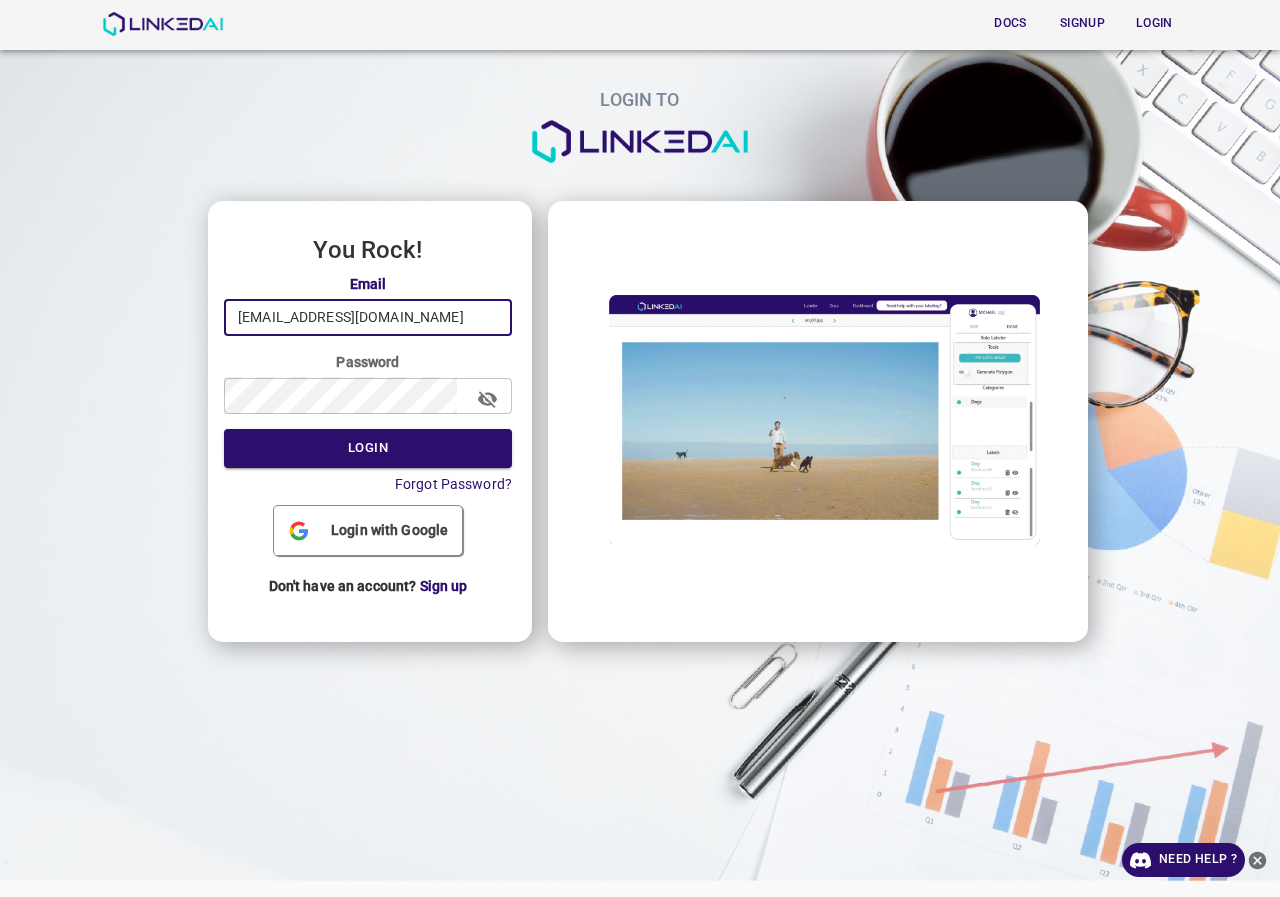 type on "[EMAIL_ADDRESS][DOMAIN_NAME]" 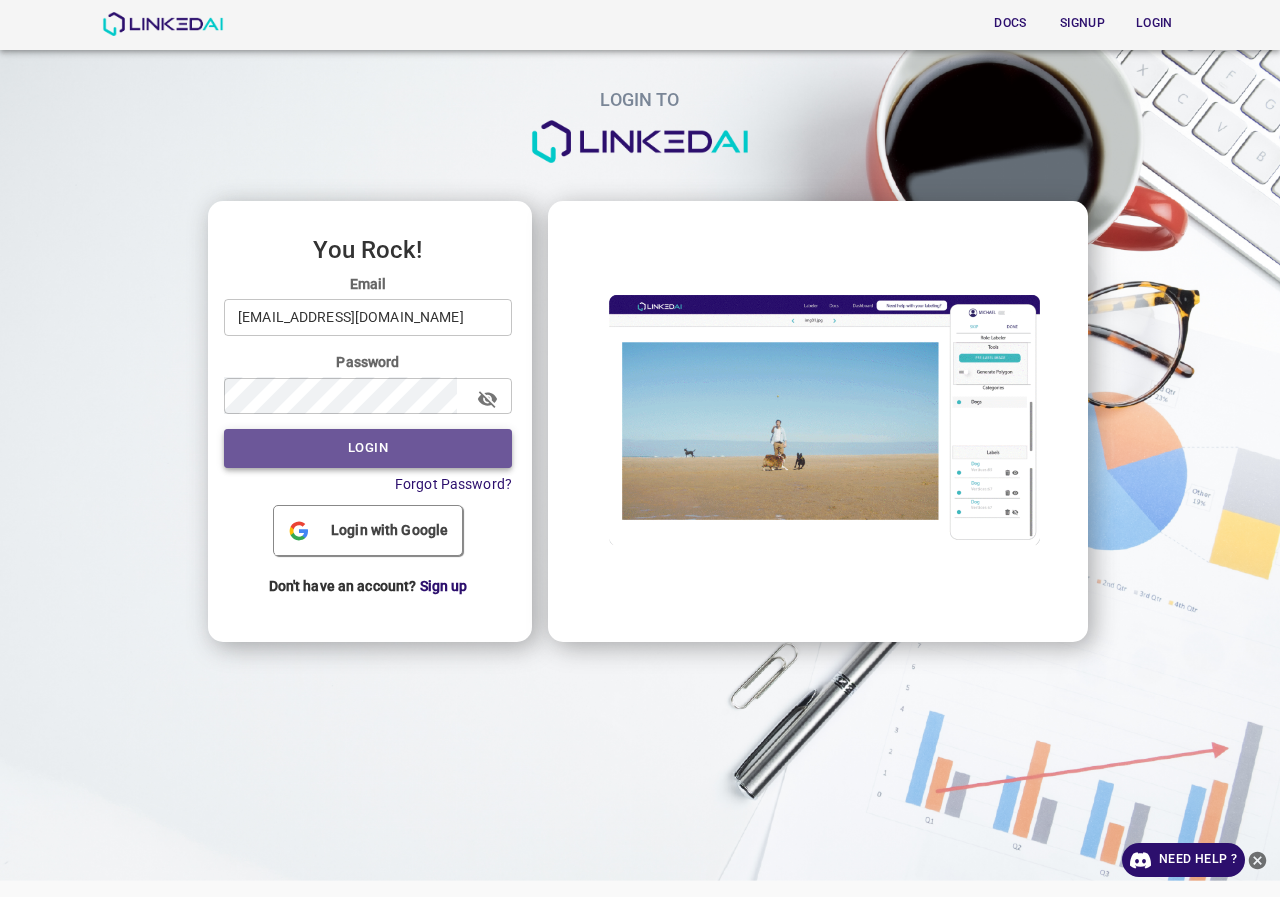 click on "Login" at bounding box center (368, 448) 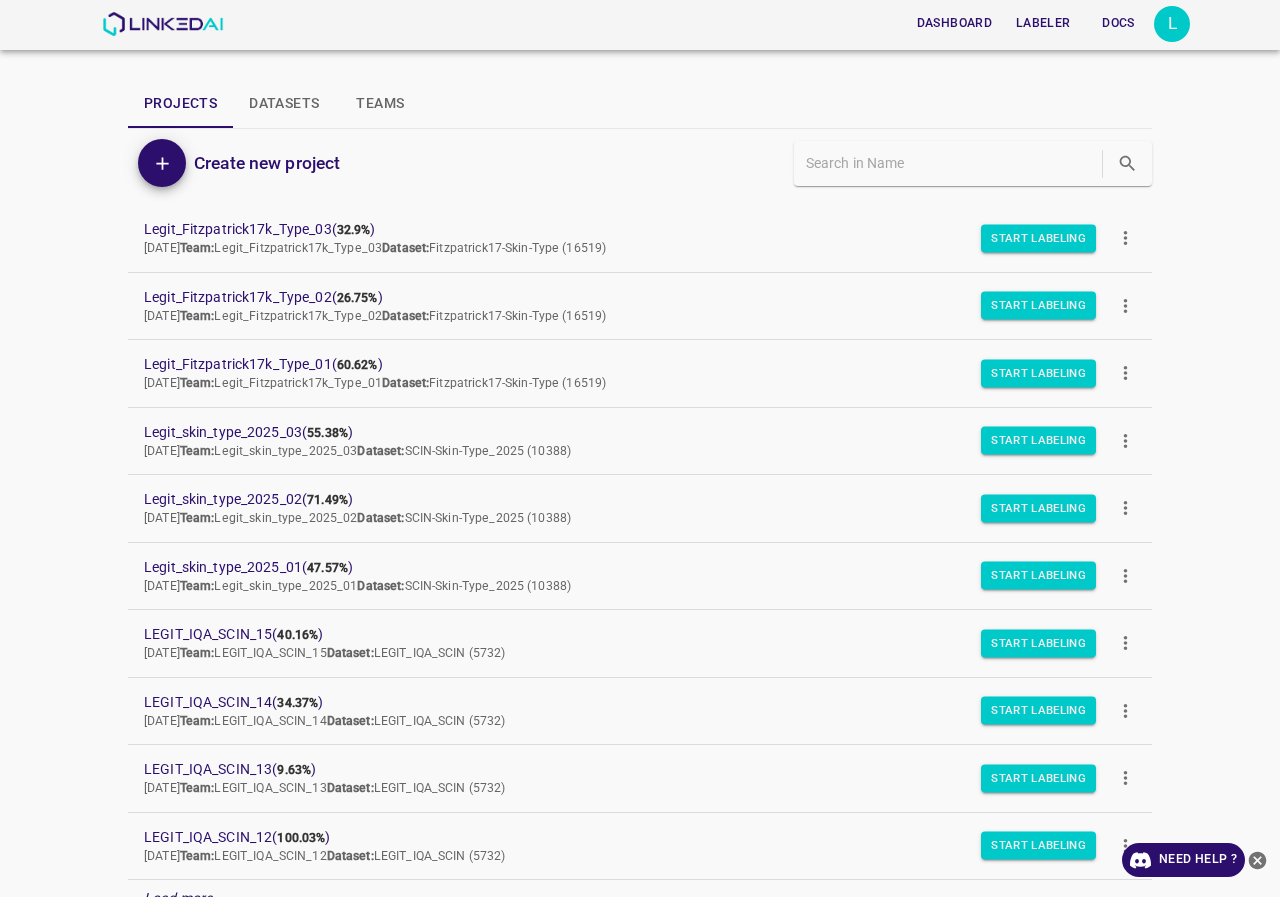 scroll, scrollTop: 169, scrollLeft: 0, axis: vertical 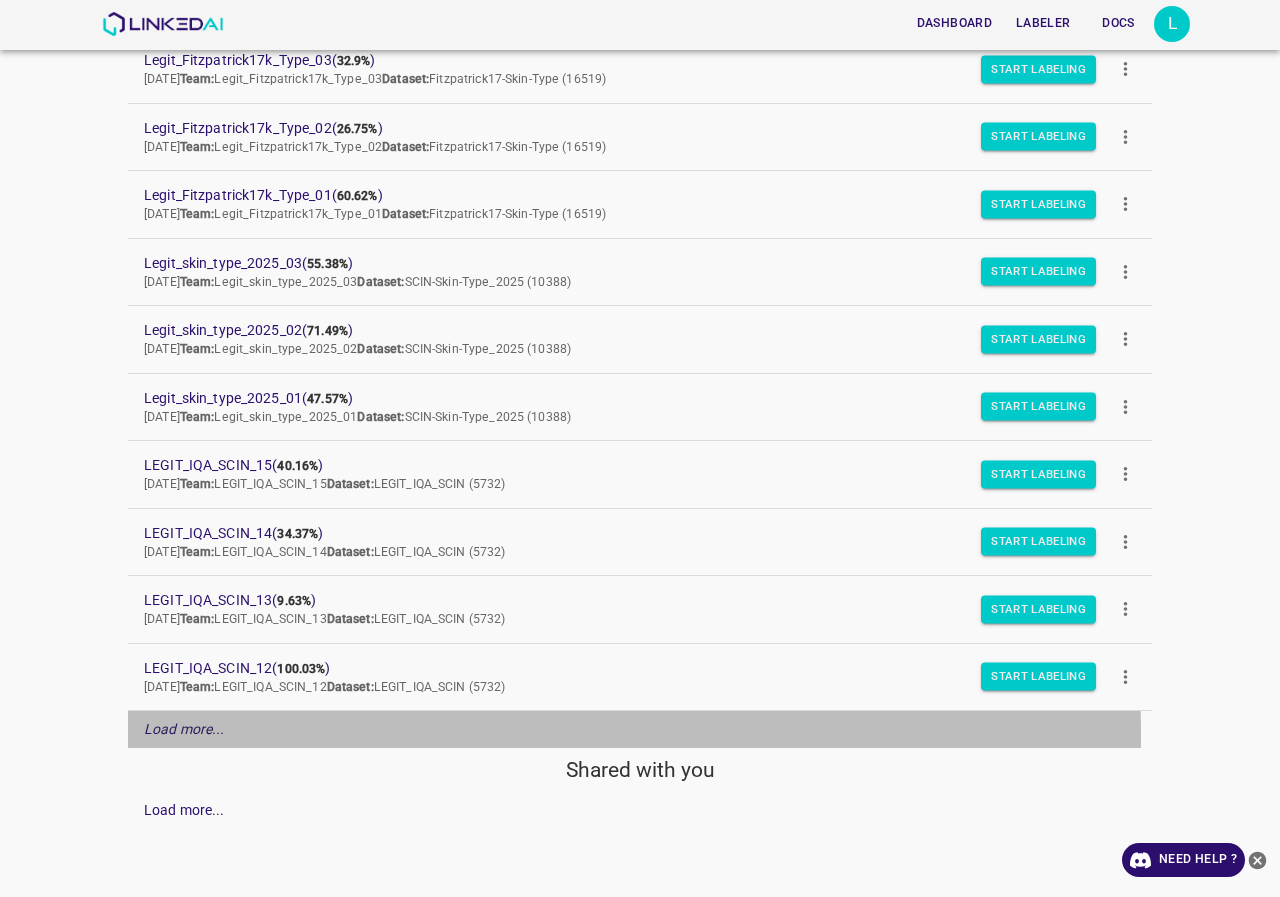 click on "Load more..." at bounding box center (640, 729) 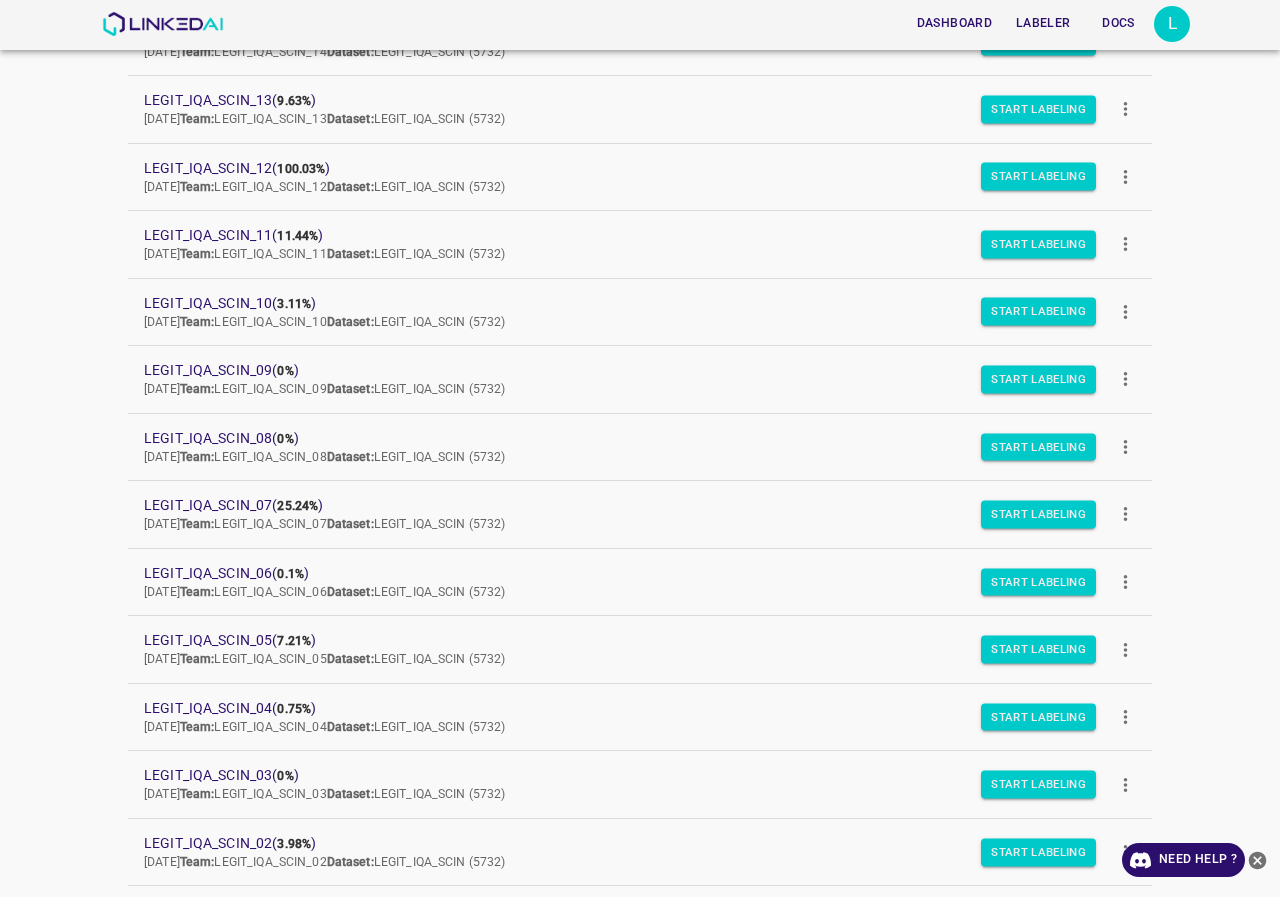 scroll, scrollTop: 769, scrollLeft: 0, axis: vertical 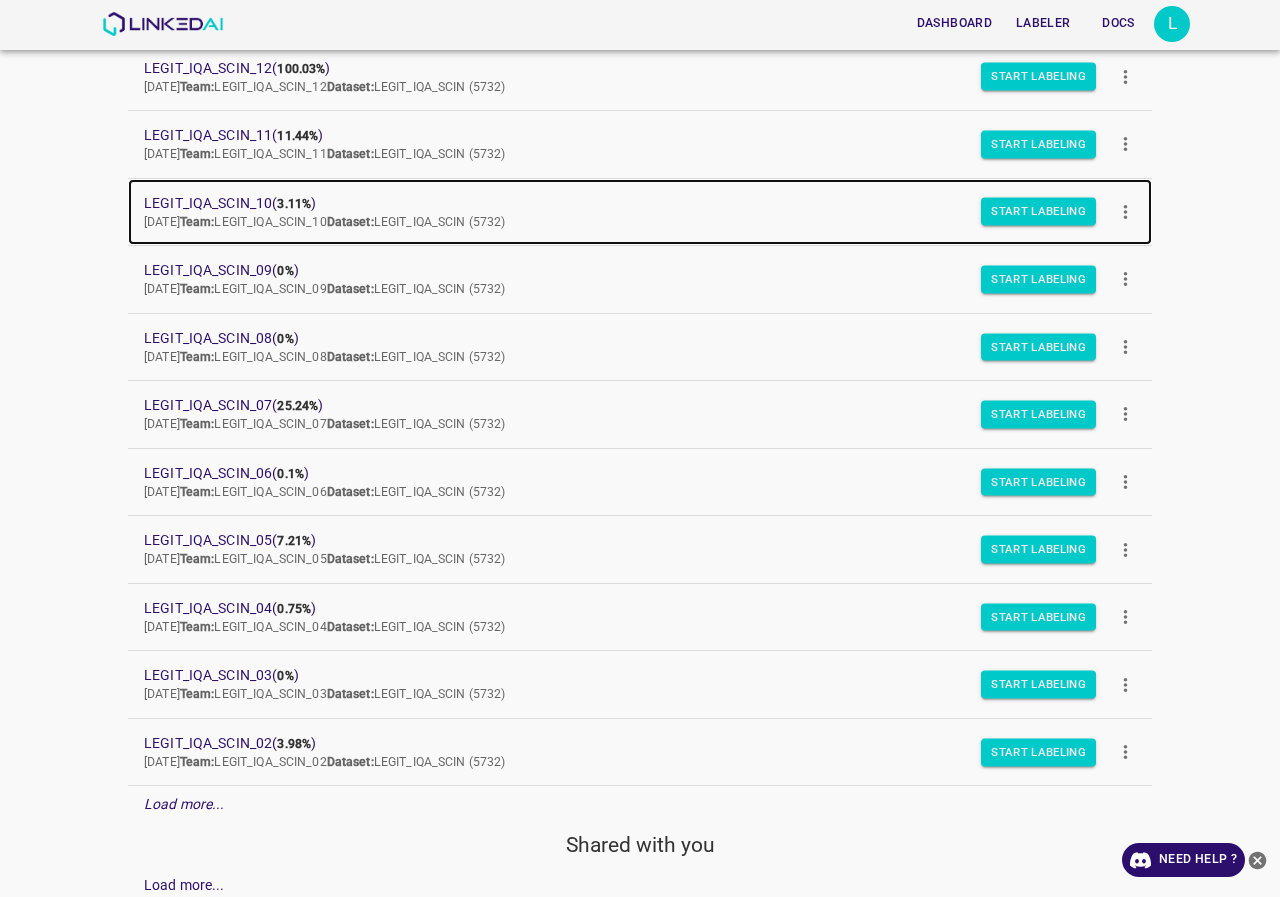 drag, startPoint x: 270, startPoint y: 194, endPoint x: 279, endPoint y: 200, distance: 10.816654 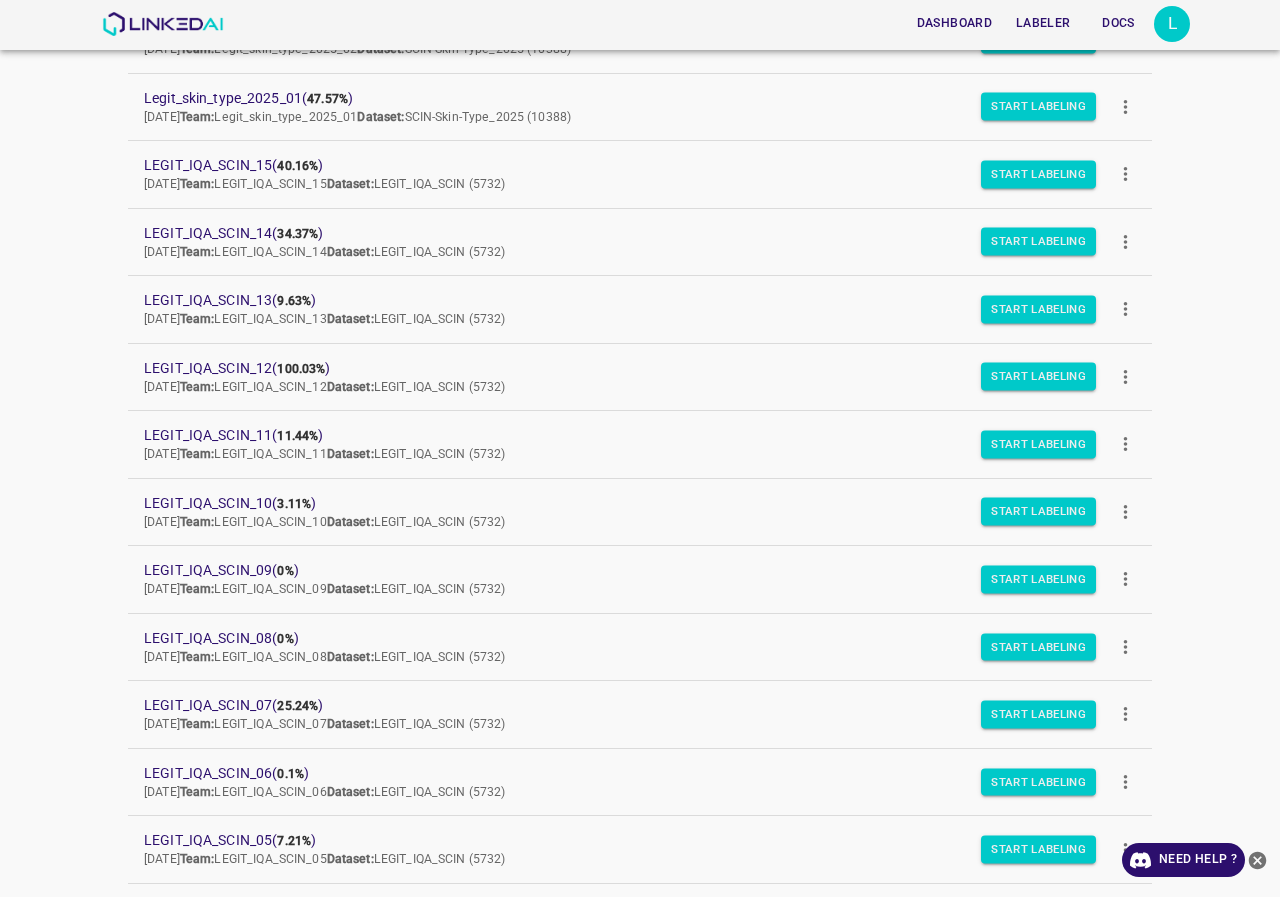 scroll, scrollTop: 369, scrollLeft: 0, axis: vertical 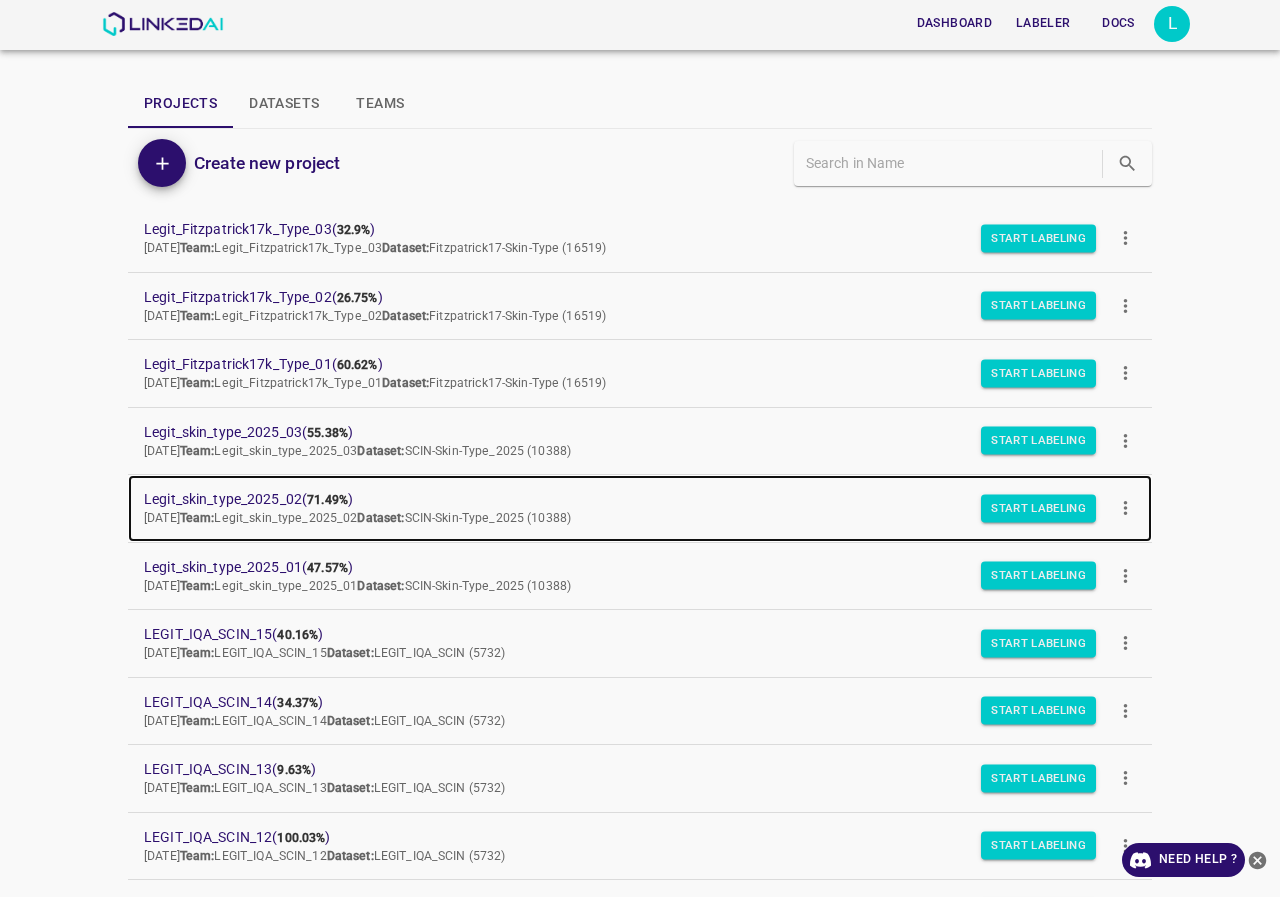 drag, startPoint x: 297, startPoint y: 493, endPoint x: 309, endPoint y: 498, distance: 13 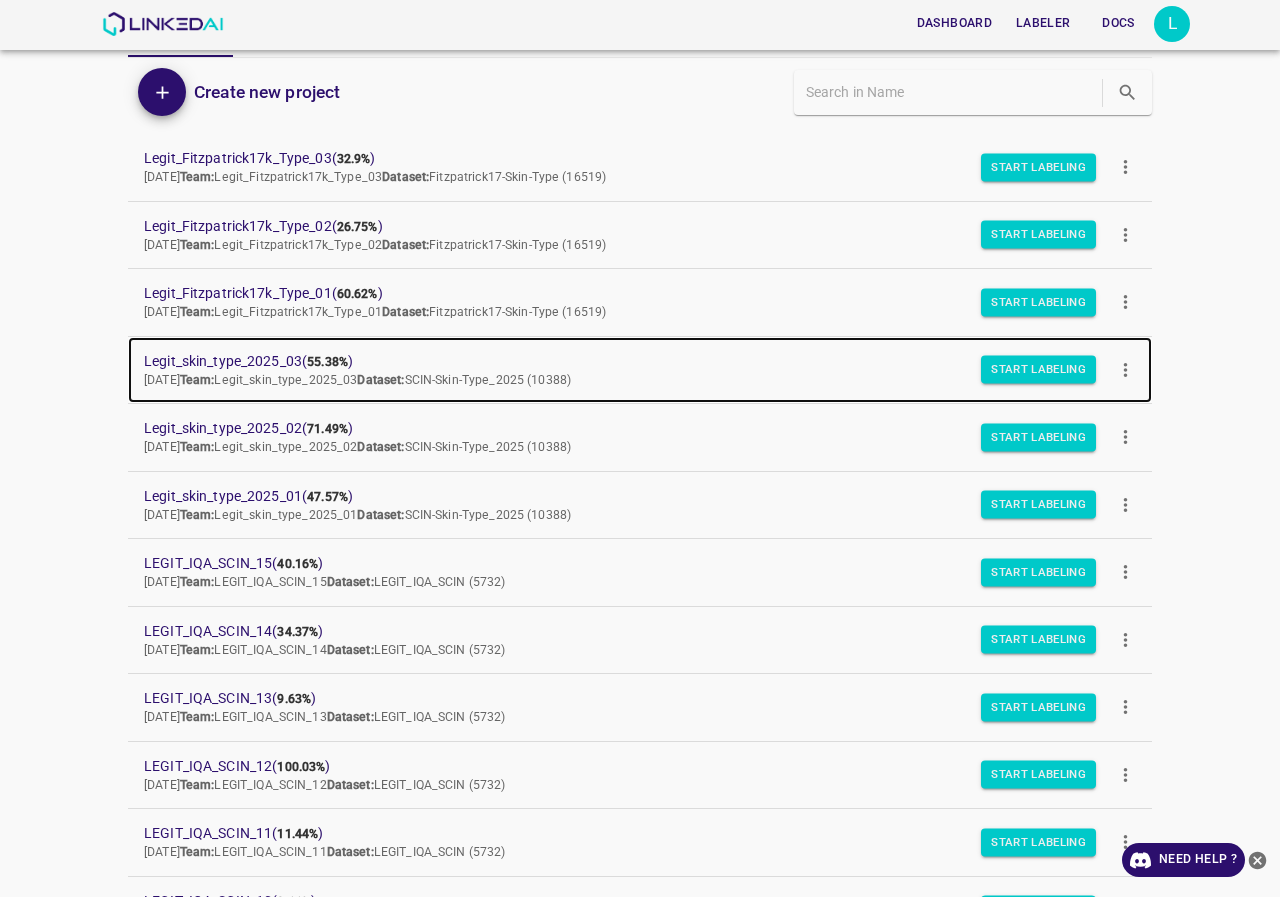 scroll, scrollTop: 0, scrollLeft: 0, axis: both 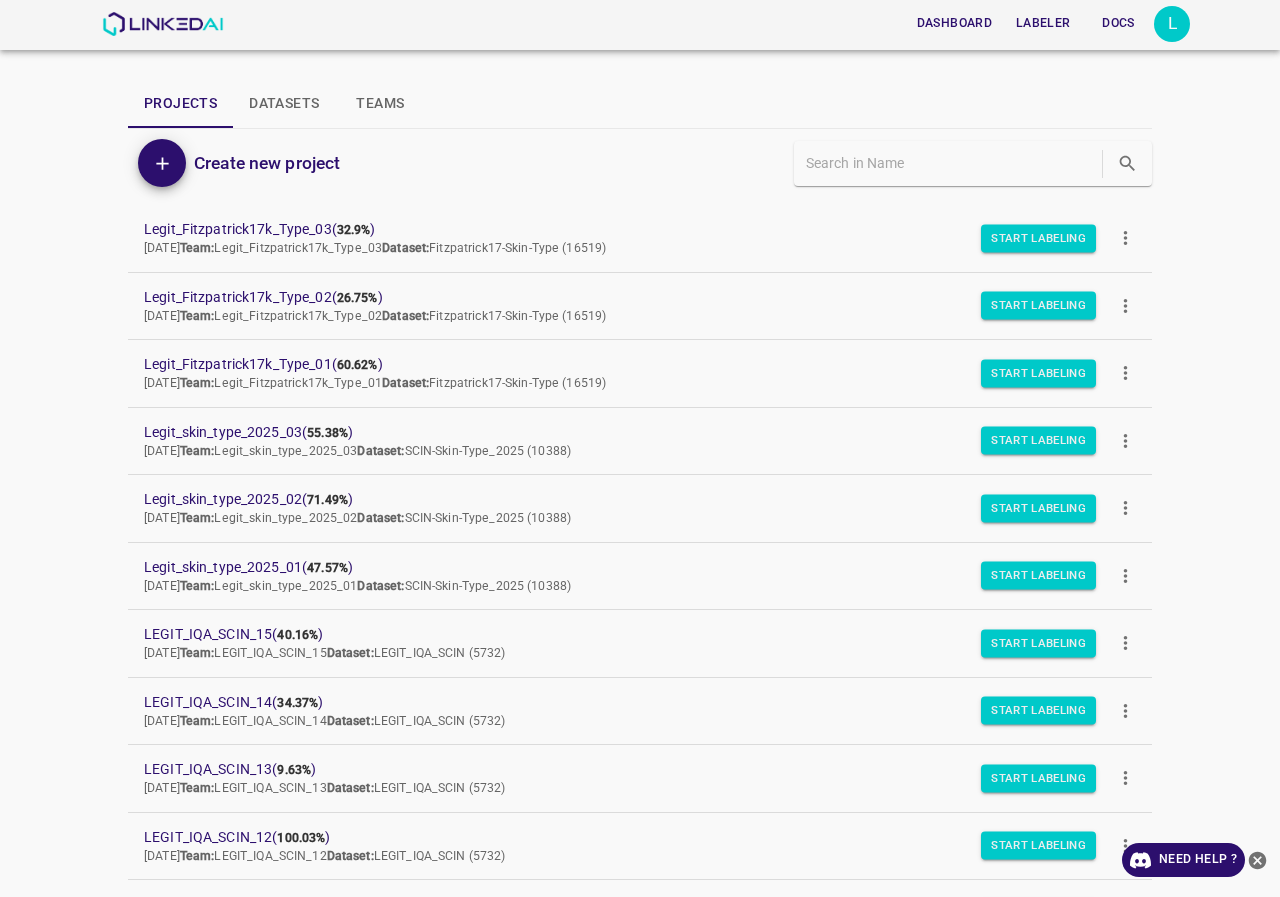 click 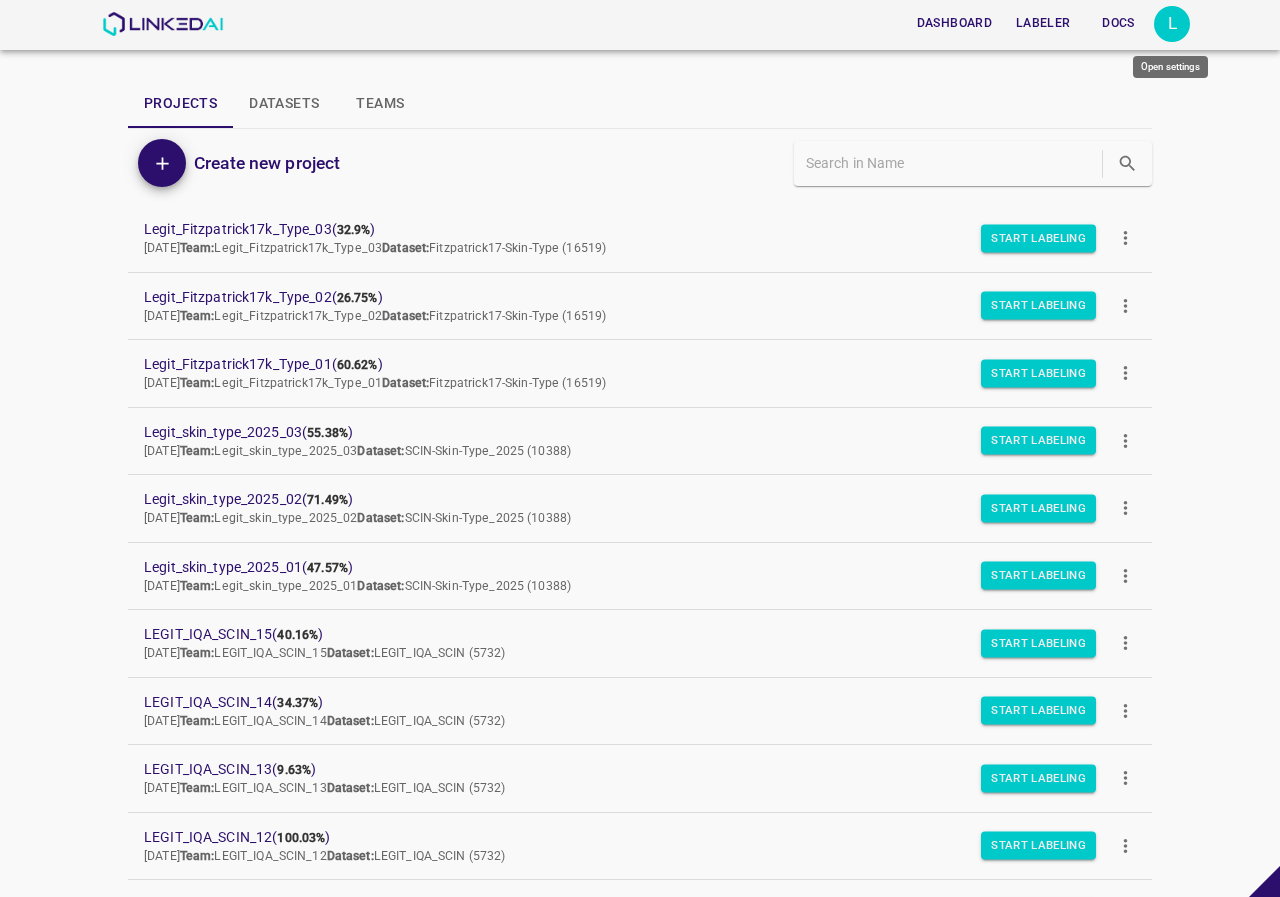 click on "L" at bounding box center (1172, 24) 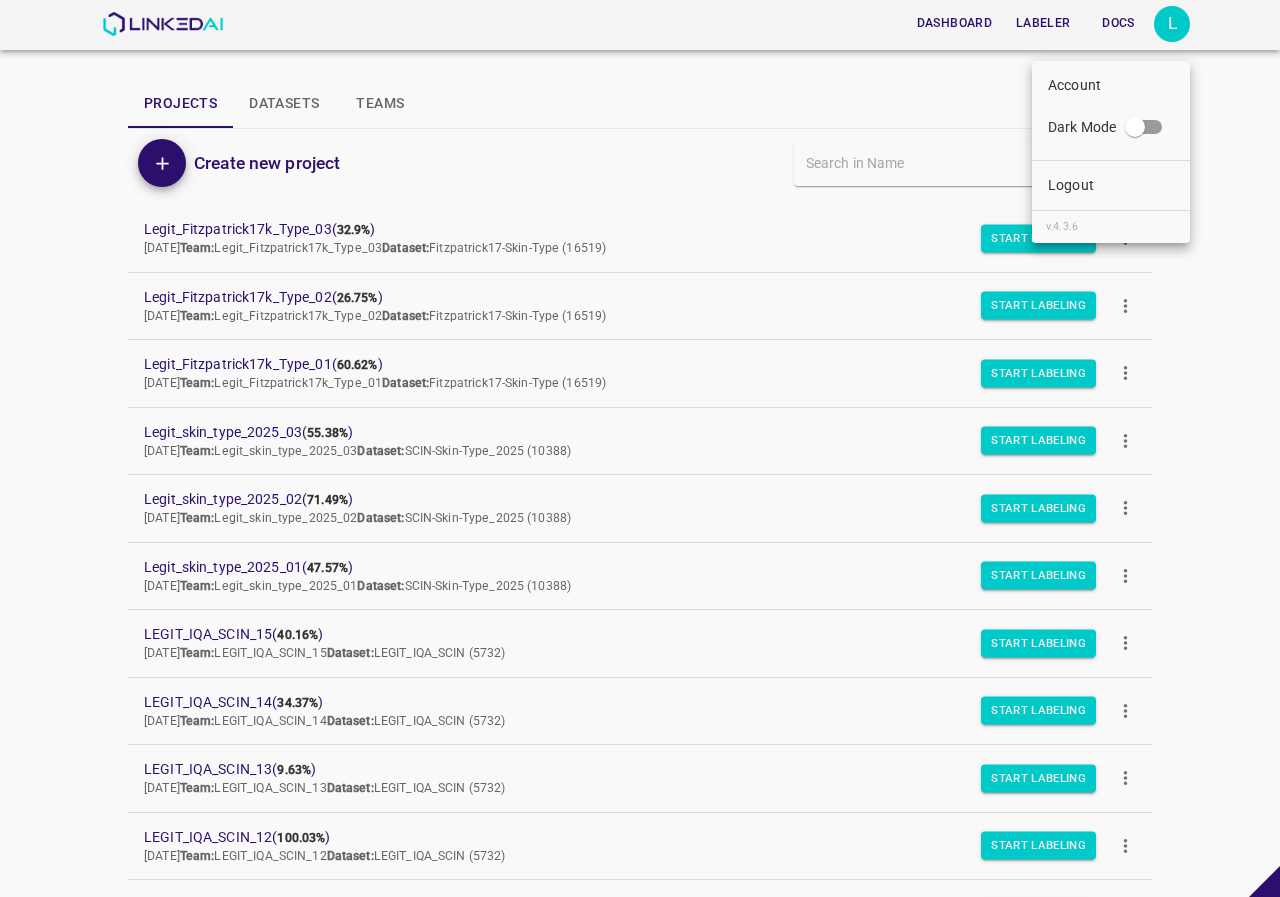 click at bounding box center (640, 448) 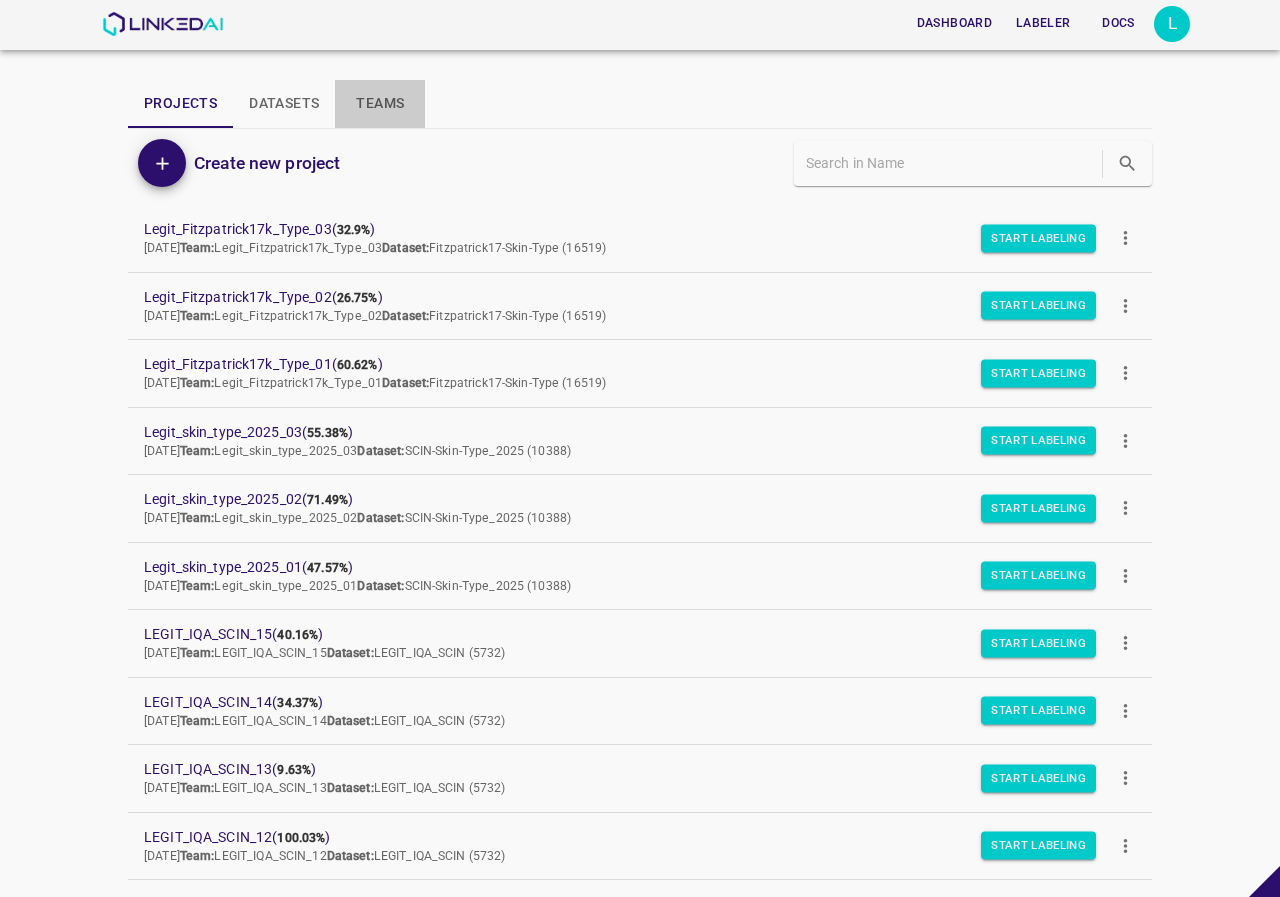 click on "Teams" at bounding box center [380, 104] 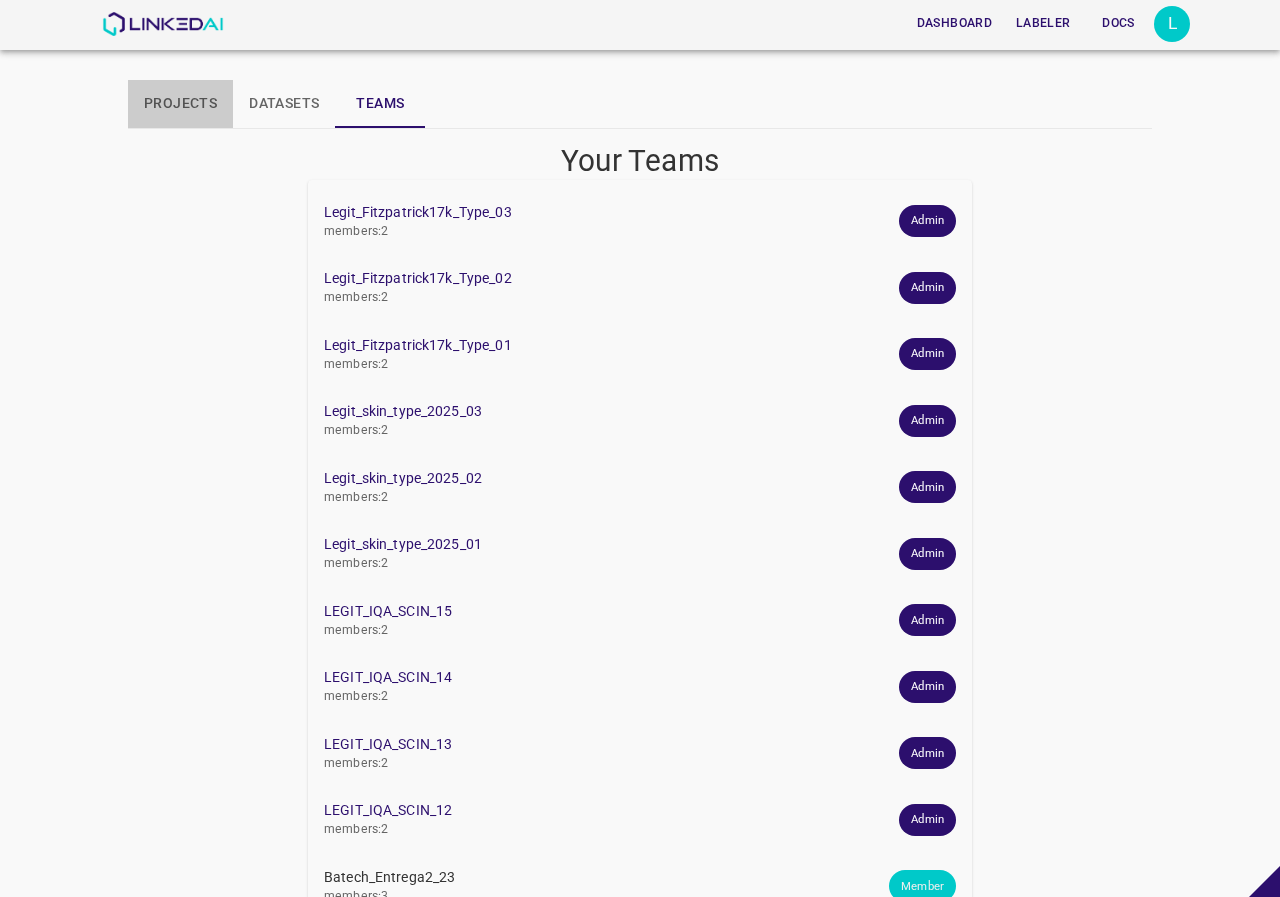 click on "Projects" at bounding box center [180, 104] 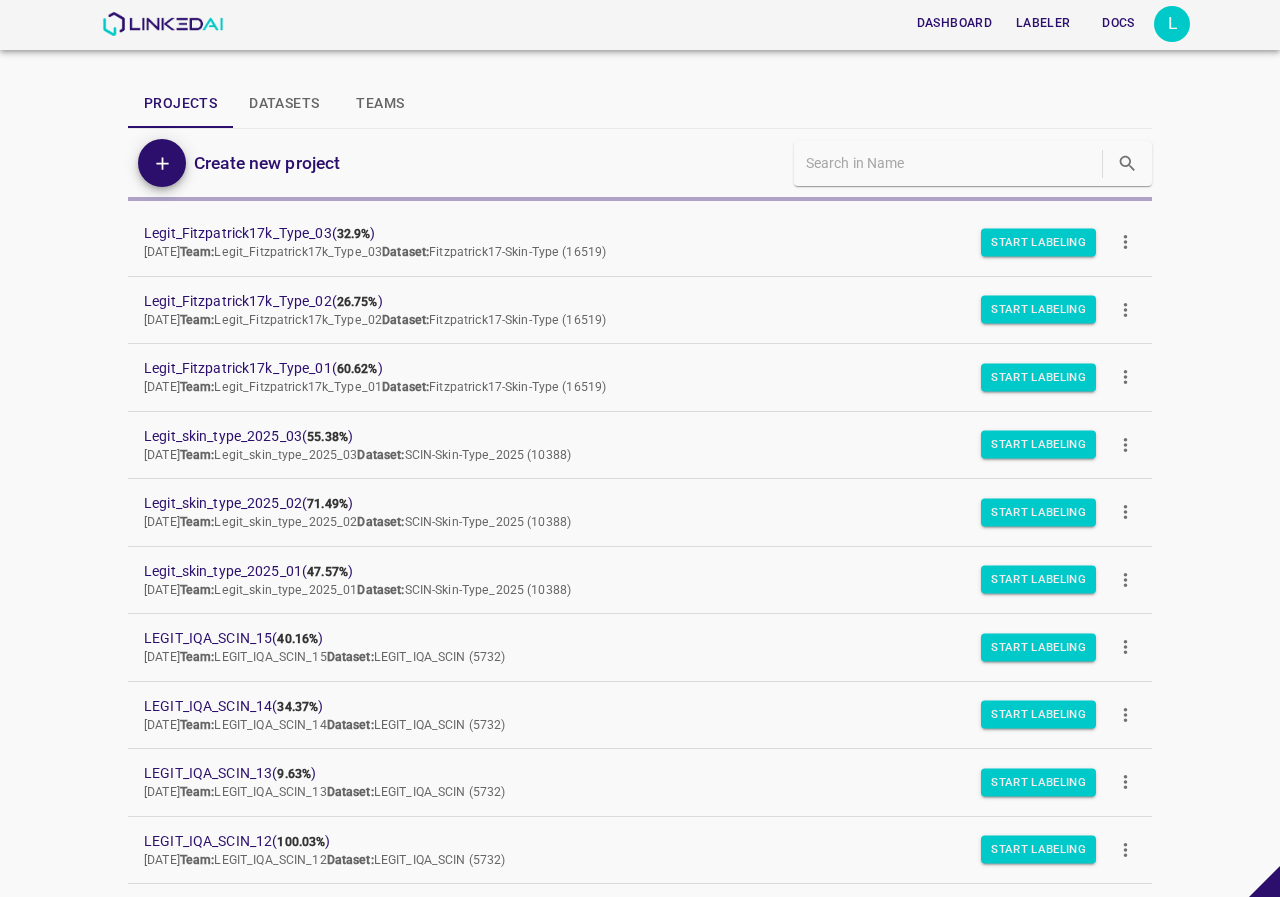 click on "L" at bounding box center (1172, 24) 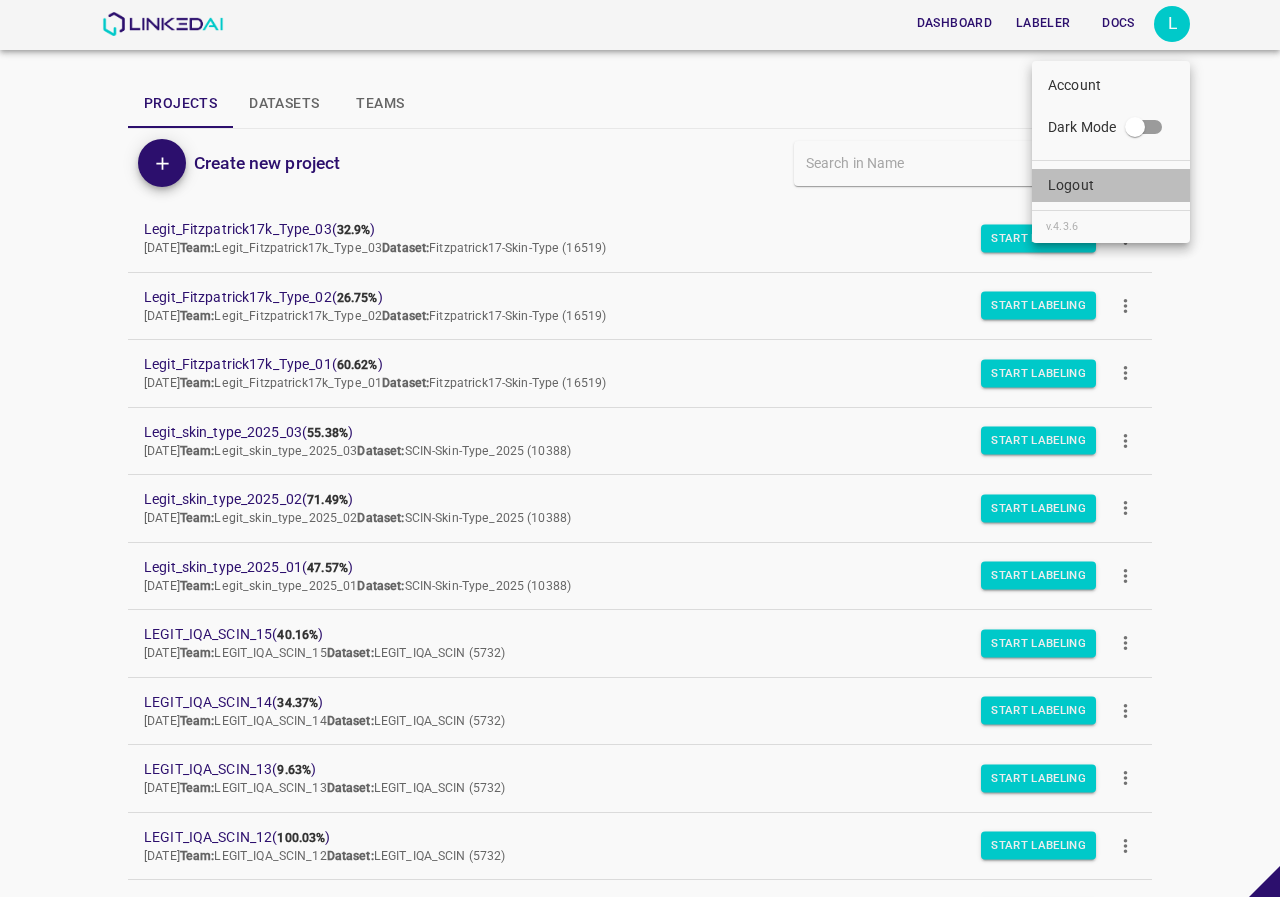 click on "Logout" at bounding box center (1071, 185) 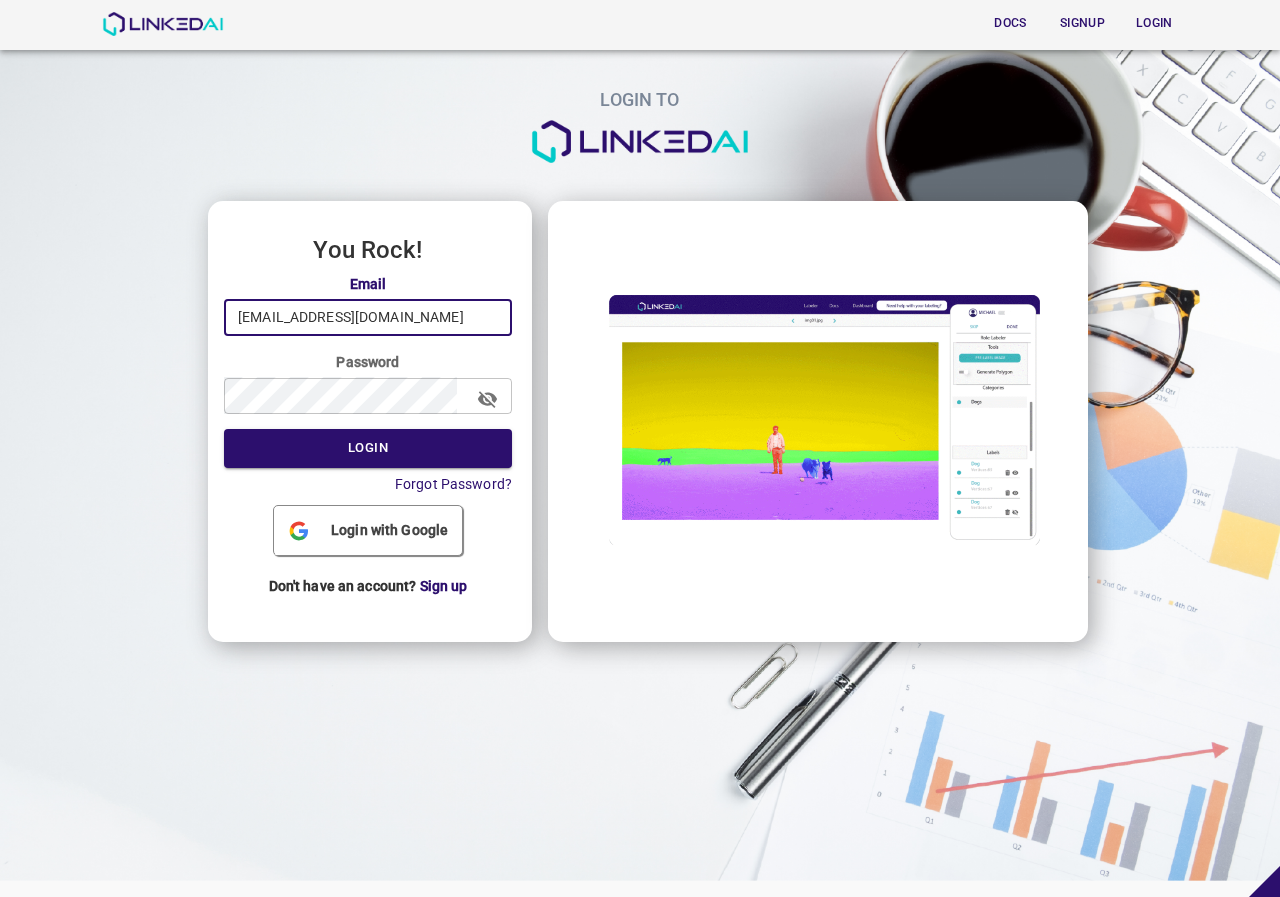 click on "legit@linkedai.co" at bounding box center (368, 317) 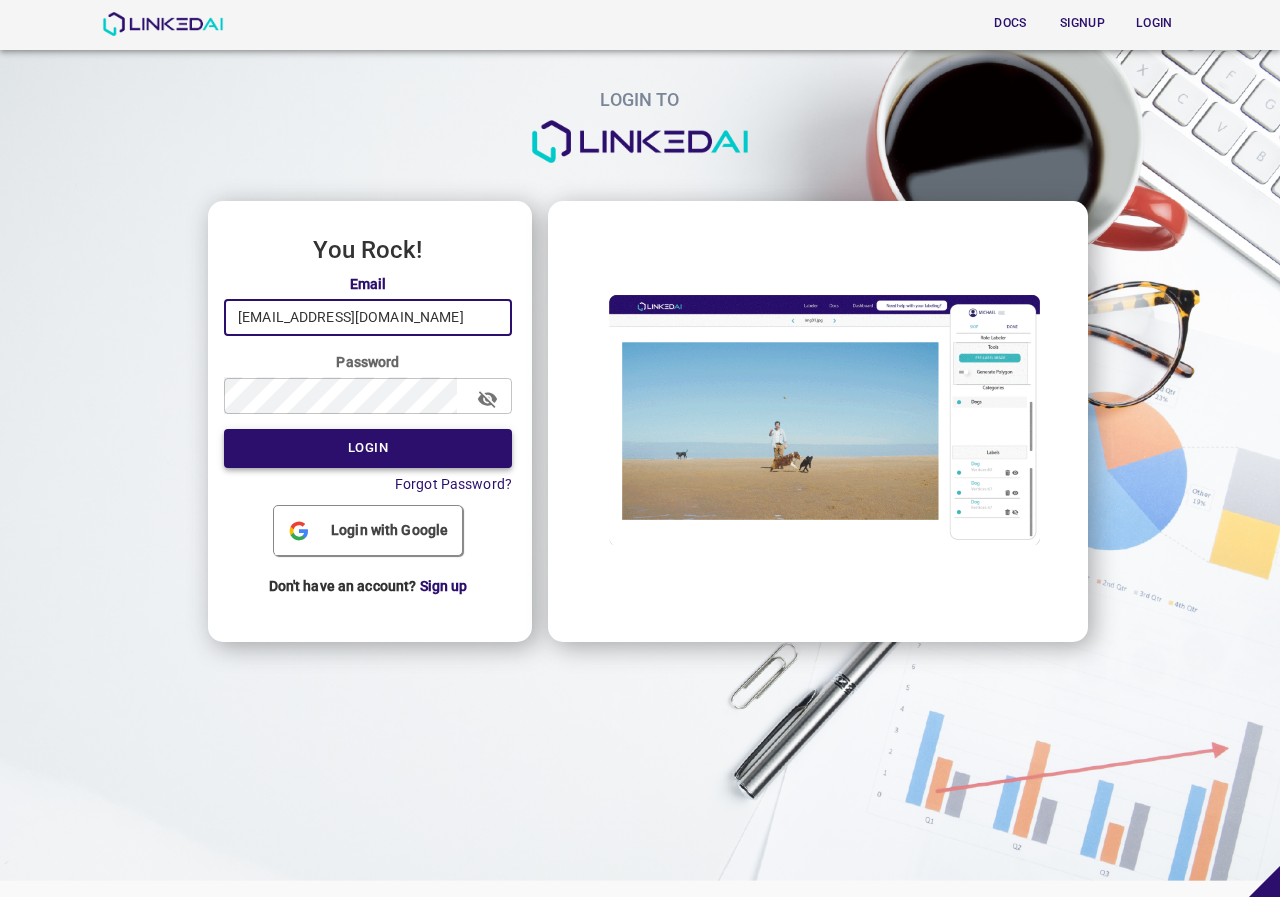 type on "admin@linkedai.co" 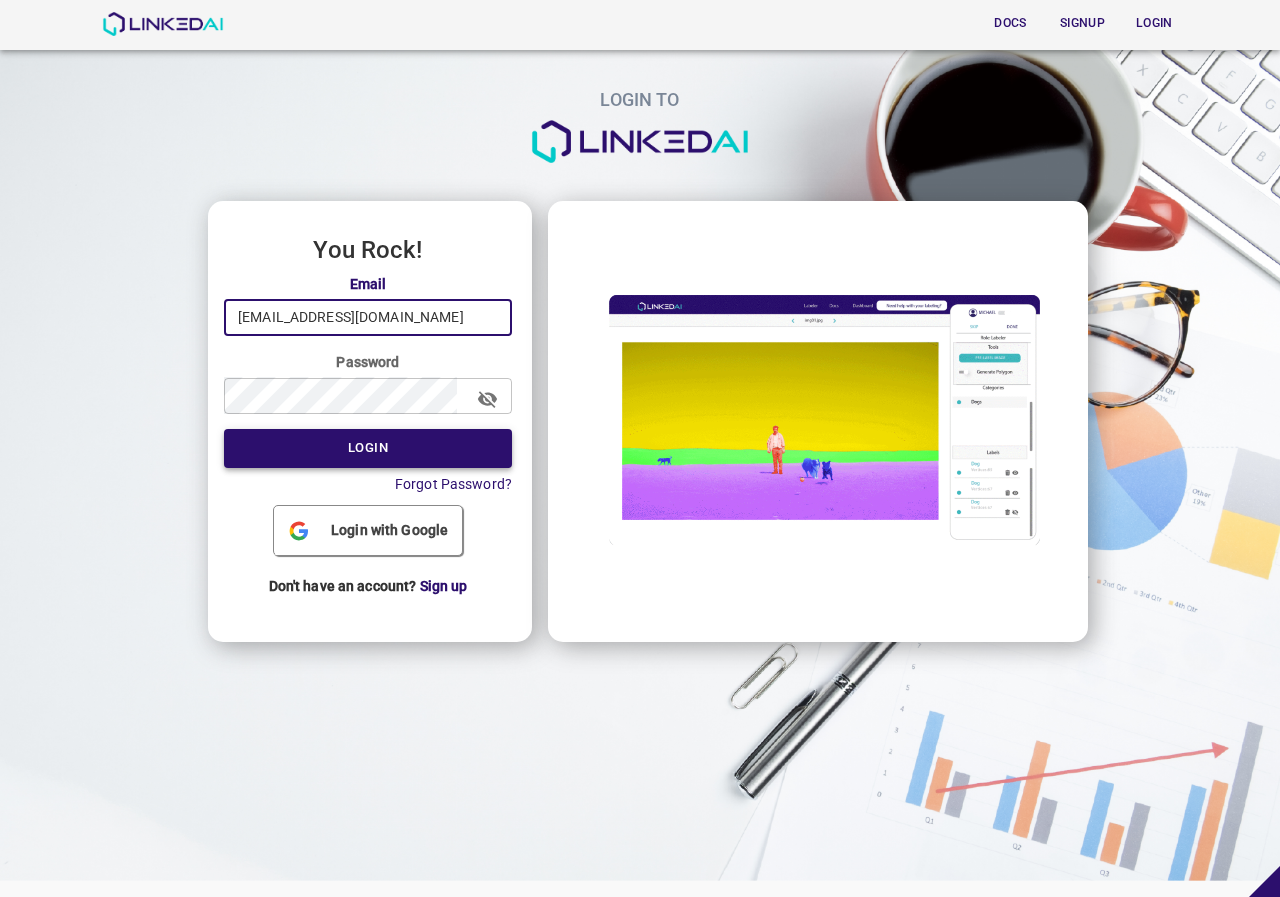 click on "Login" at bounding box center [368, 448] 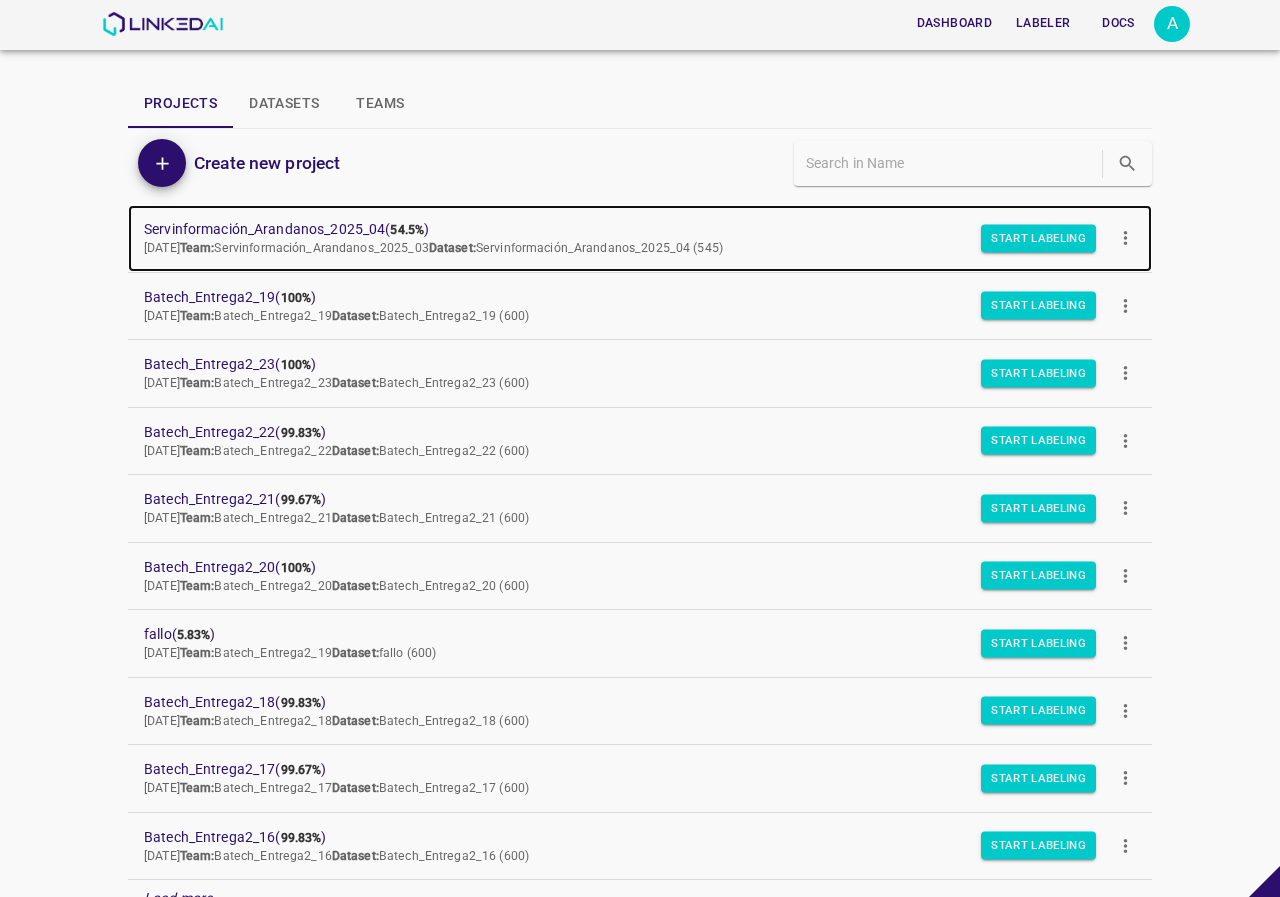 click on "Servinformación_Arandanos_2025_04  ( 54.5% )" at bounding box center [624, 229] 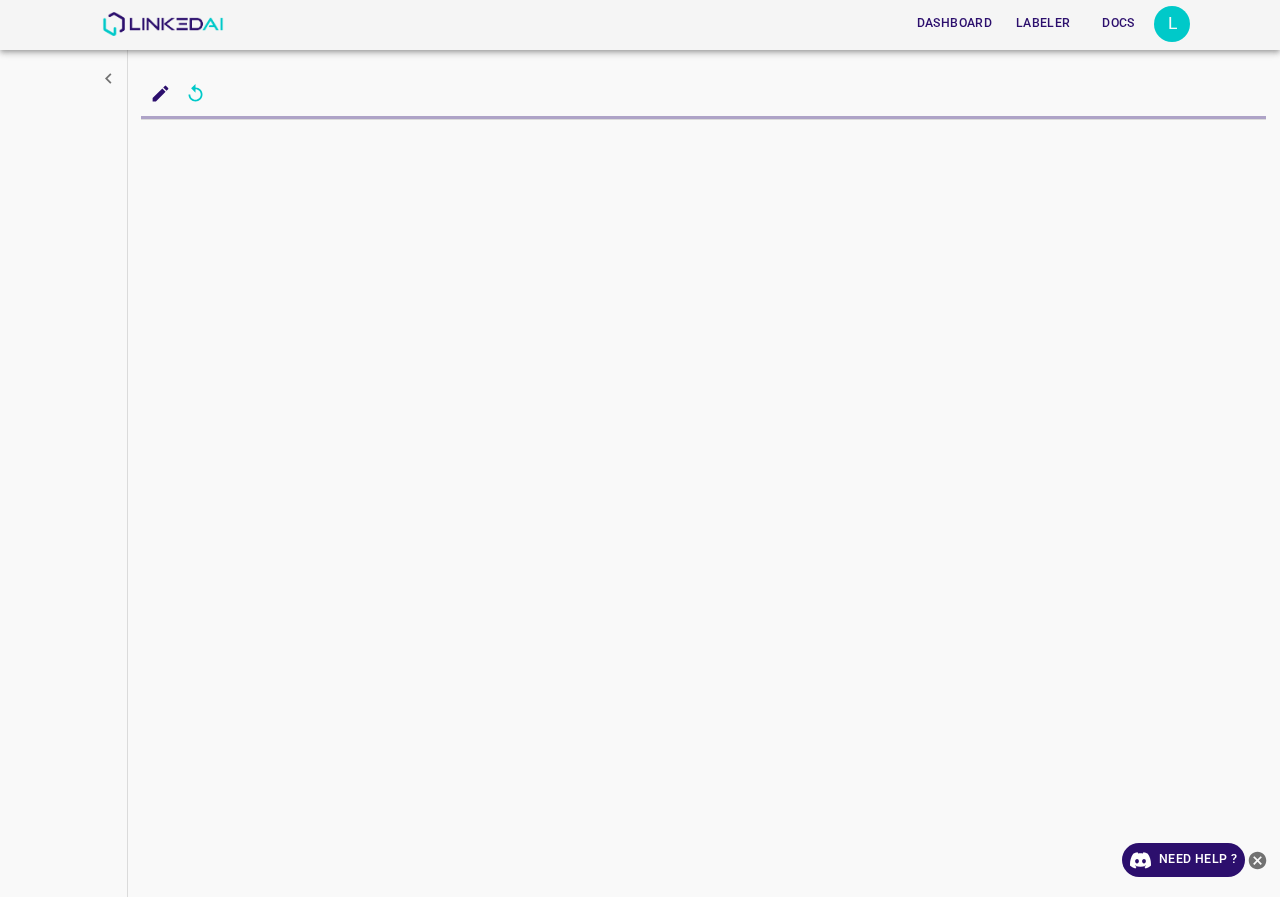 scroll, scrollTop: 0, scrollLeft: 0, axis: both 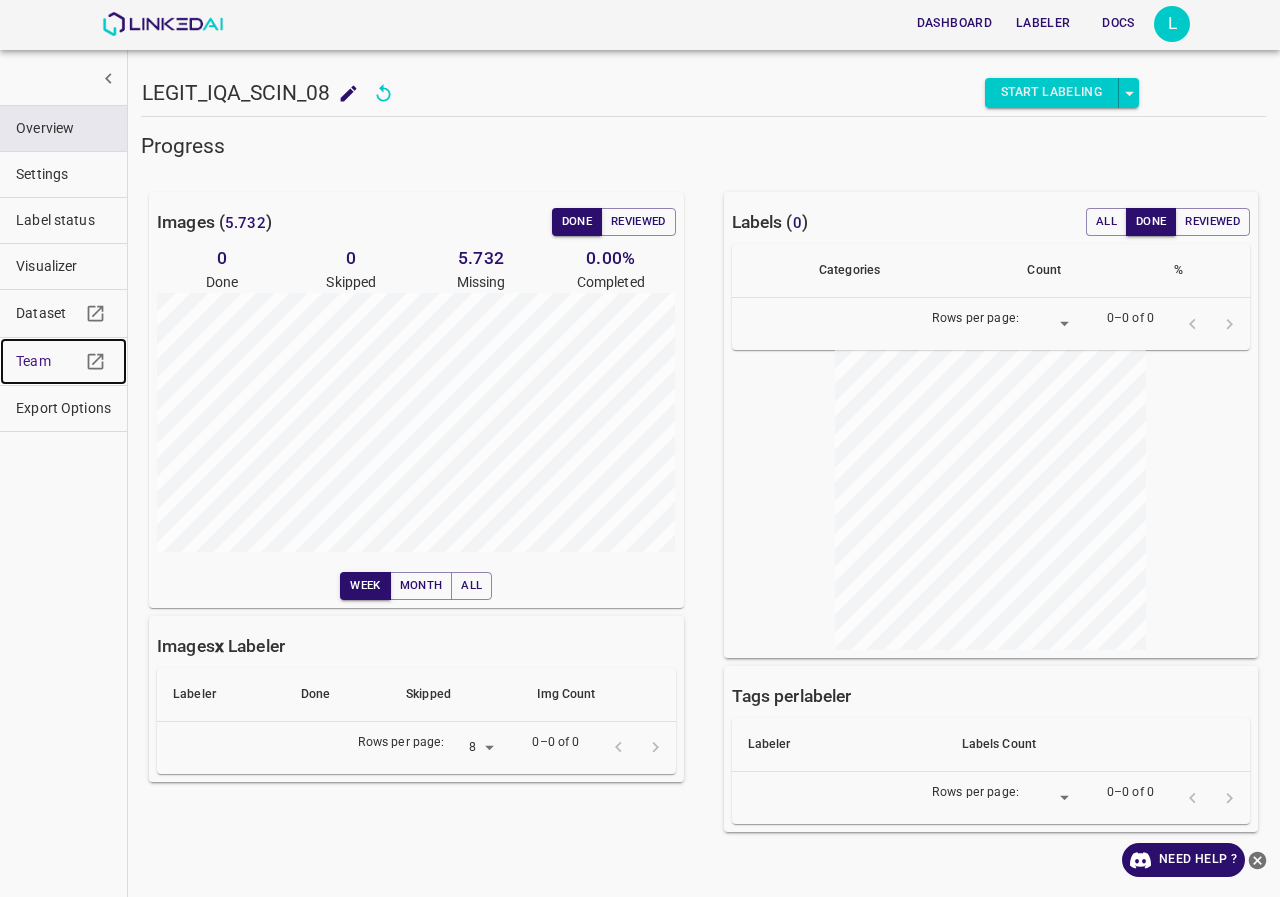click on "Team" at bounding box center (63, 361) 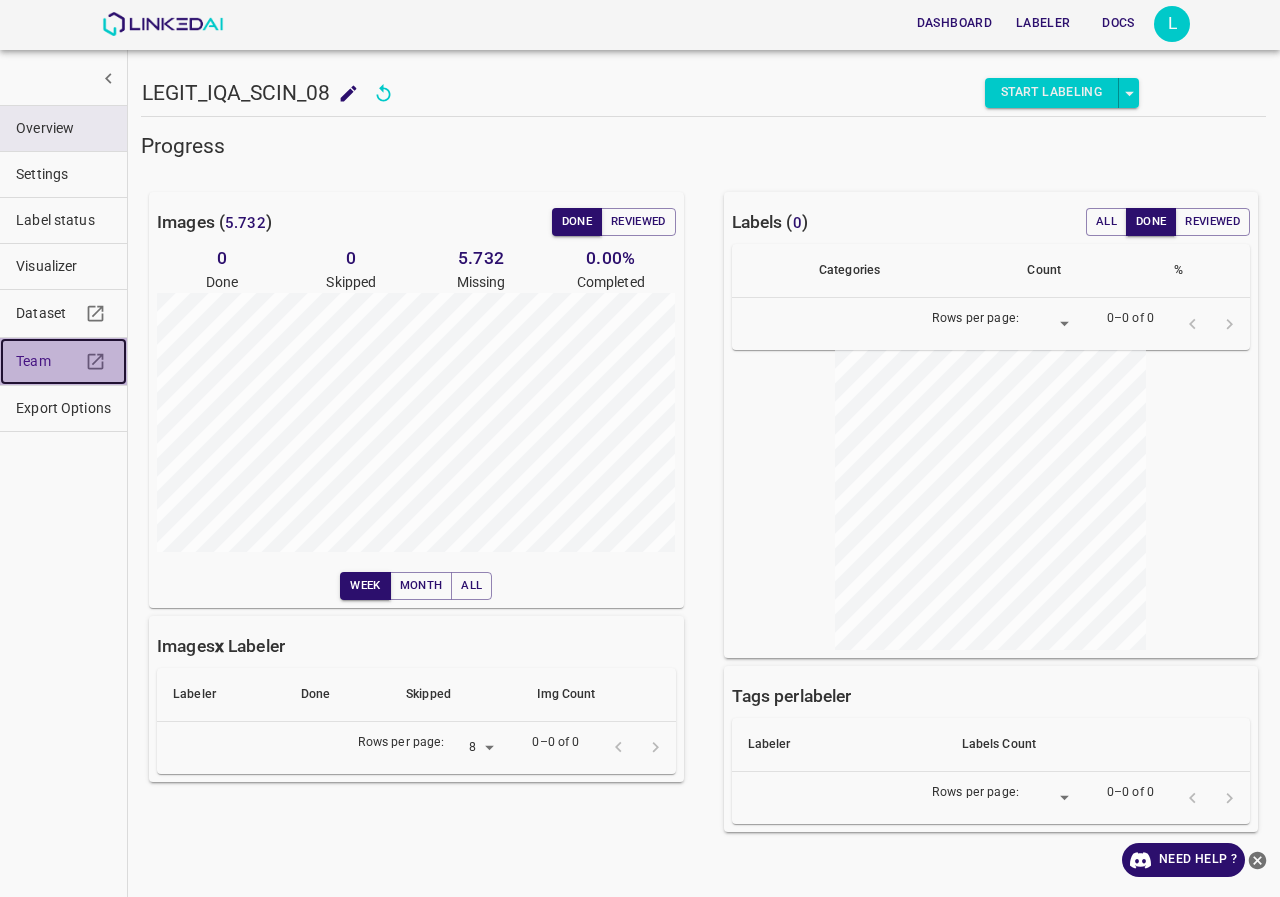 click on "Team" at bounding box center [48, 361] 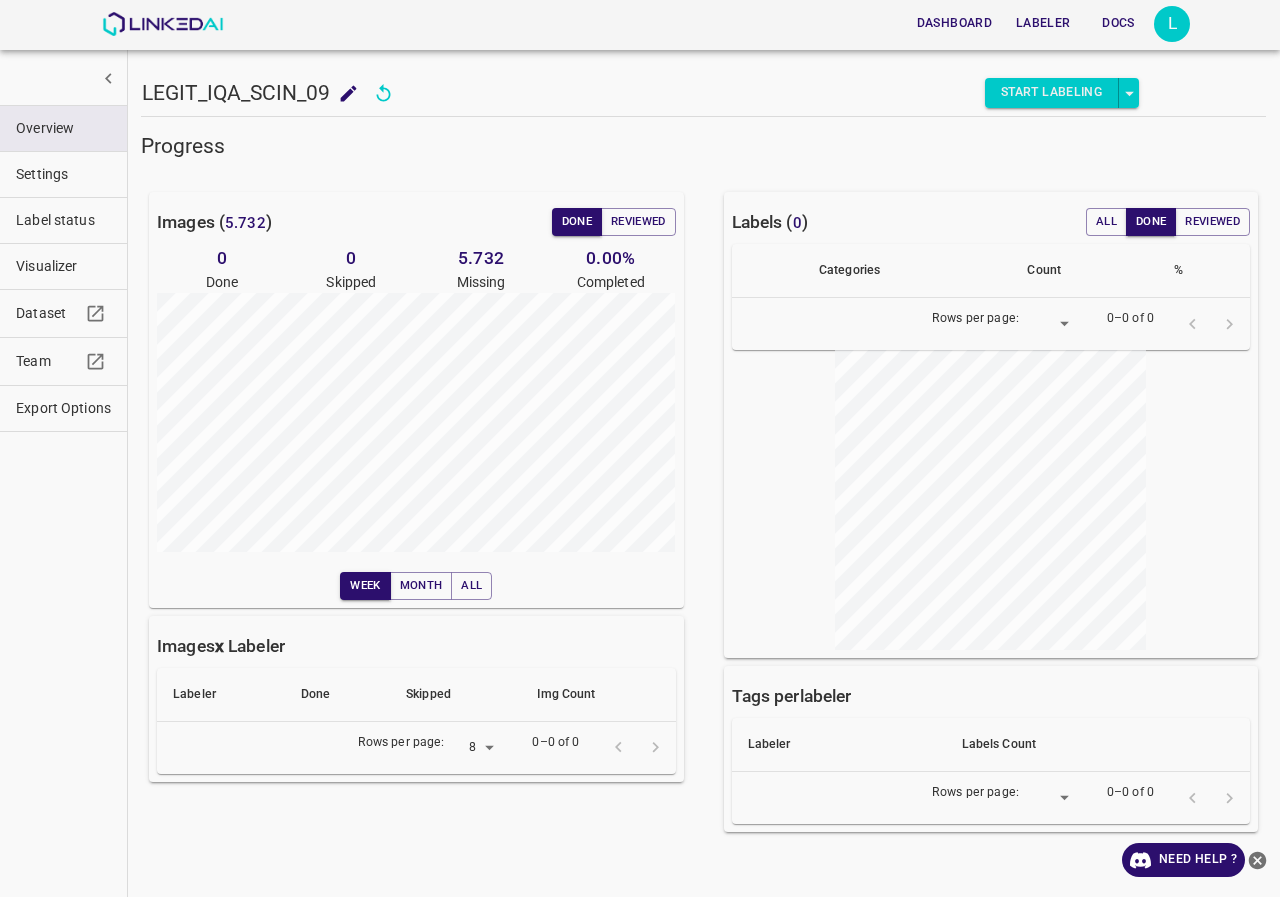 scroll, scrollTop: 0, scrollLeft: 0, axis: both 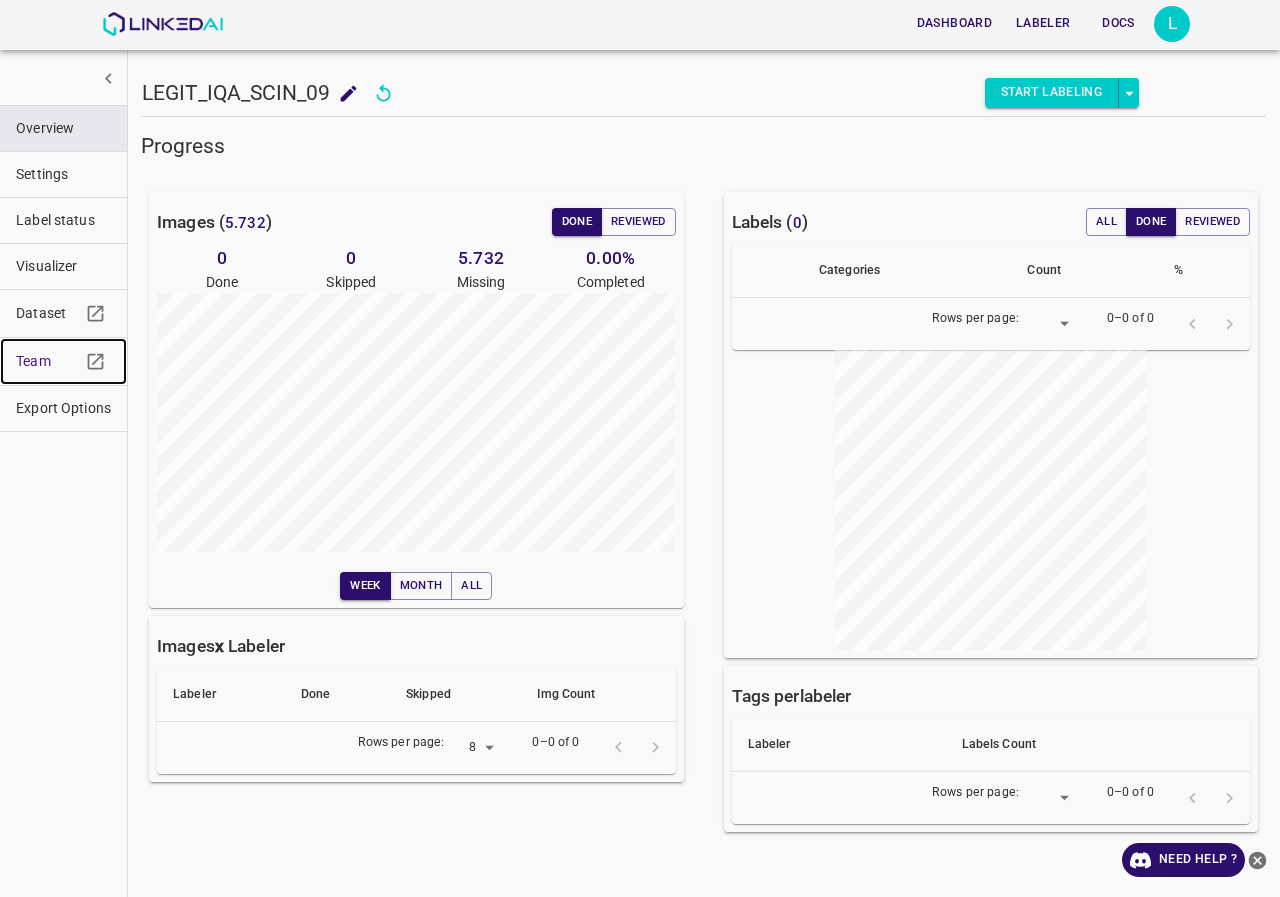 click on "Team" at bounding box center [63, 361] 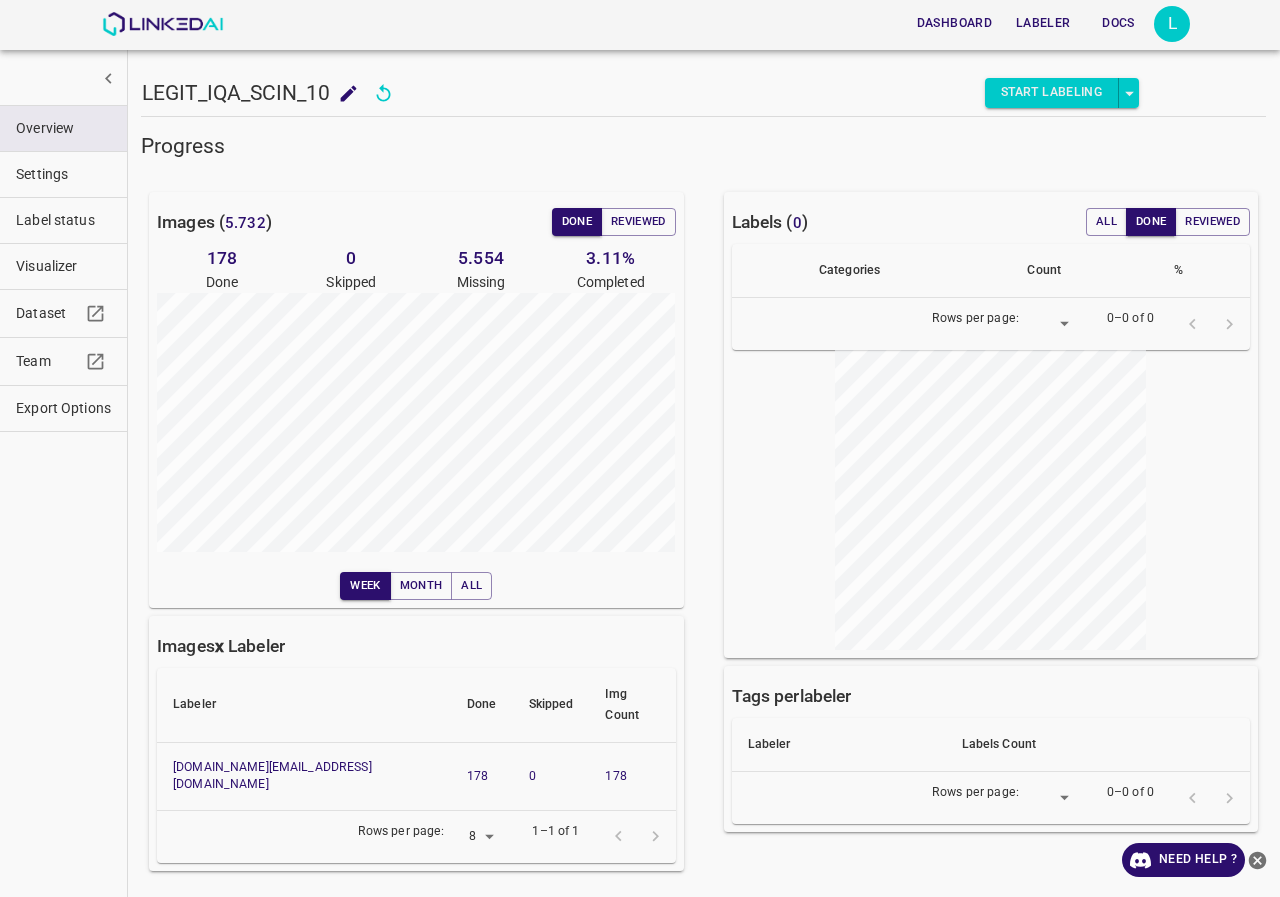 scroll, scrollTop: 0, scrollLeft: 0, axis: both 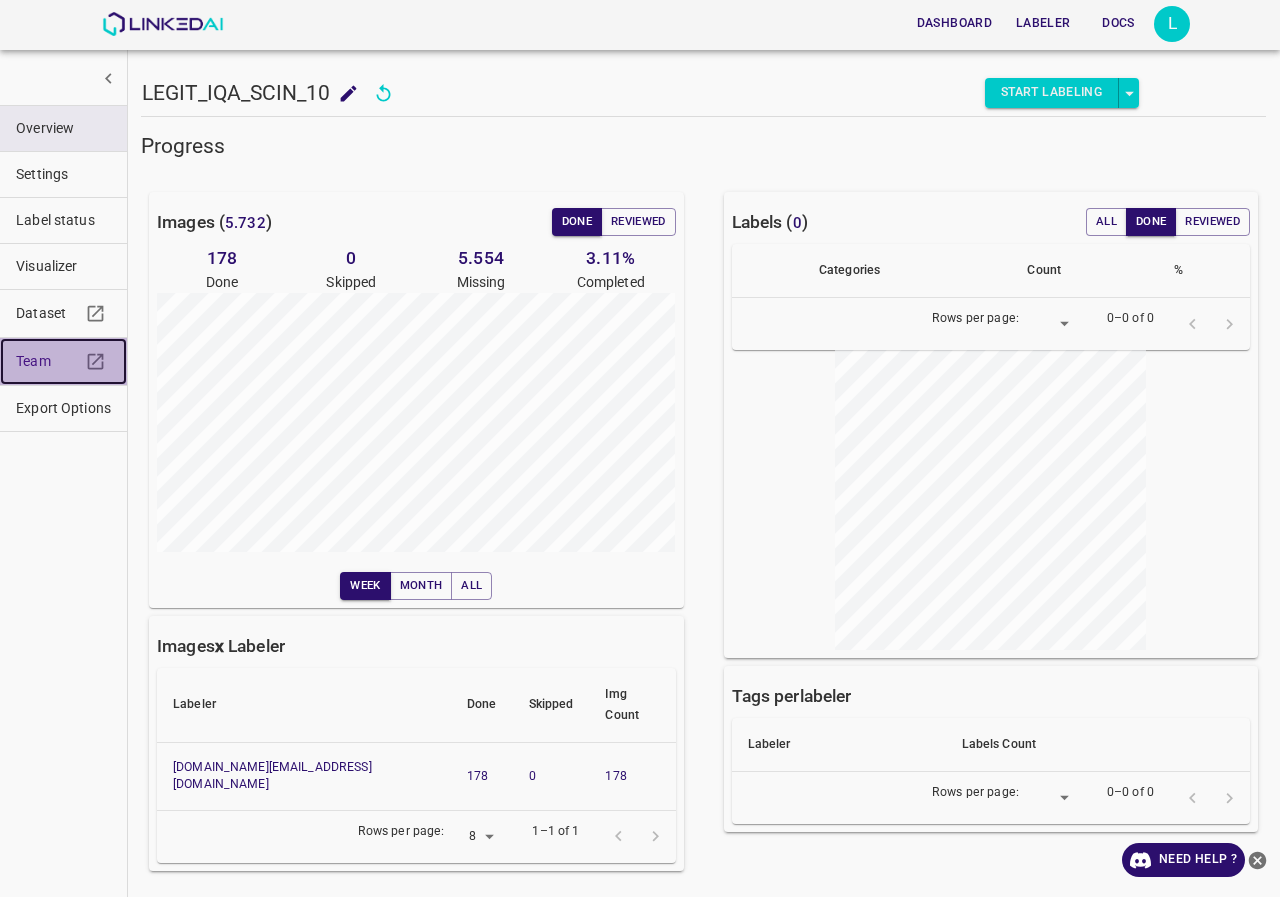 click on "Team" at bounding box center [63, 361] 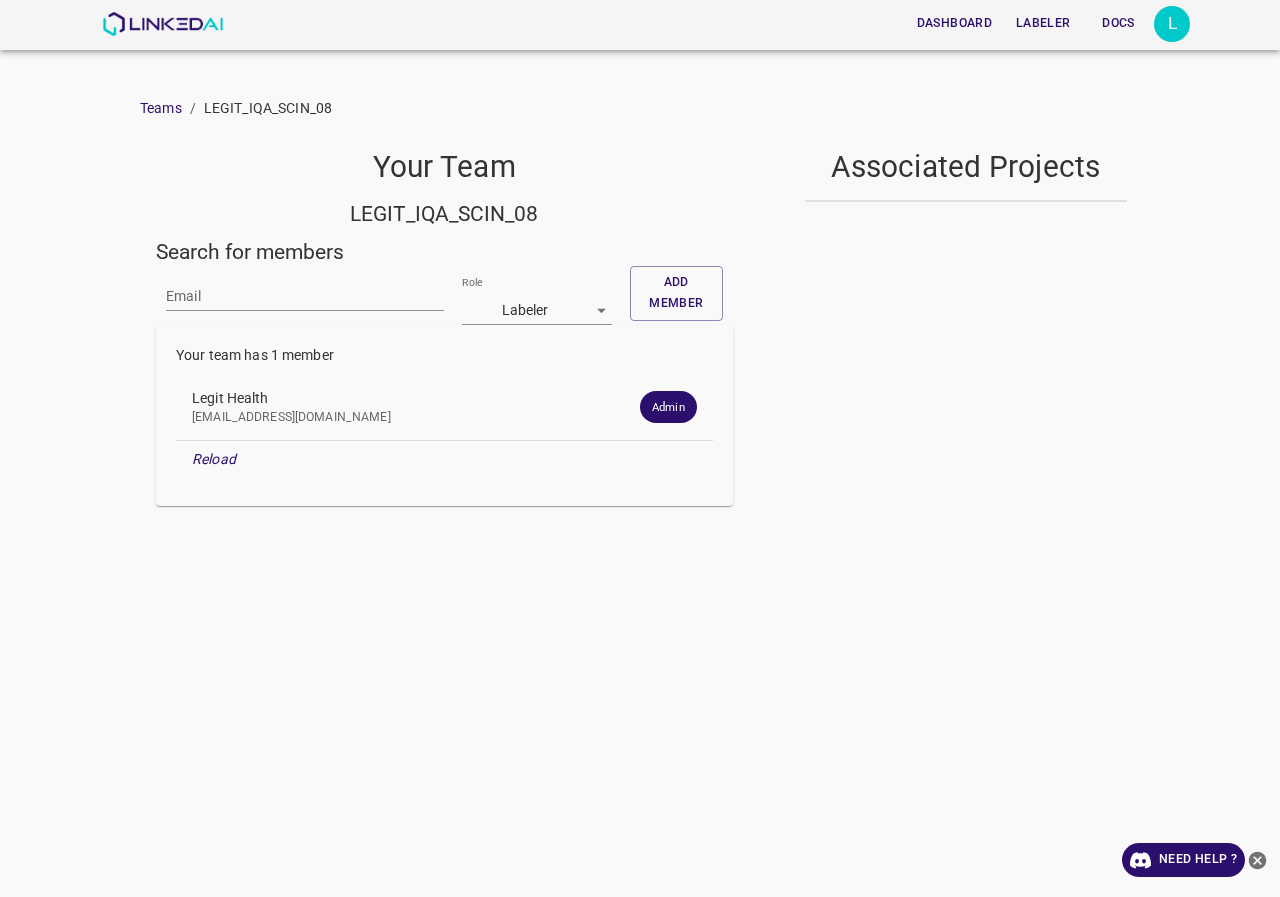scroll, scrollTop: 0, scrollLeft: 0, axis: both 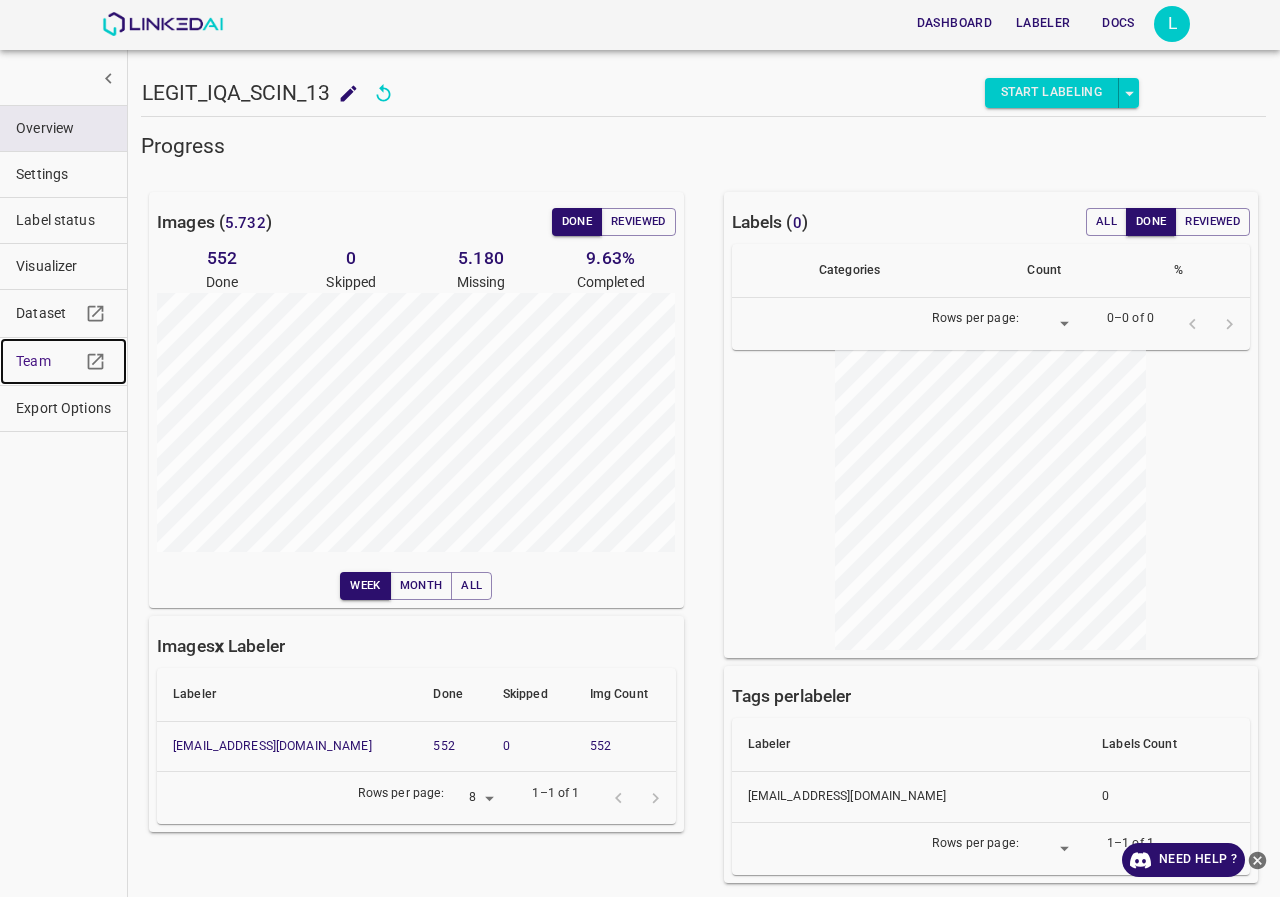 click on "Team" at bounding box center [48, 361] 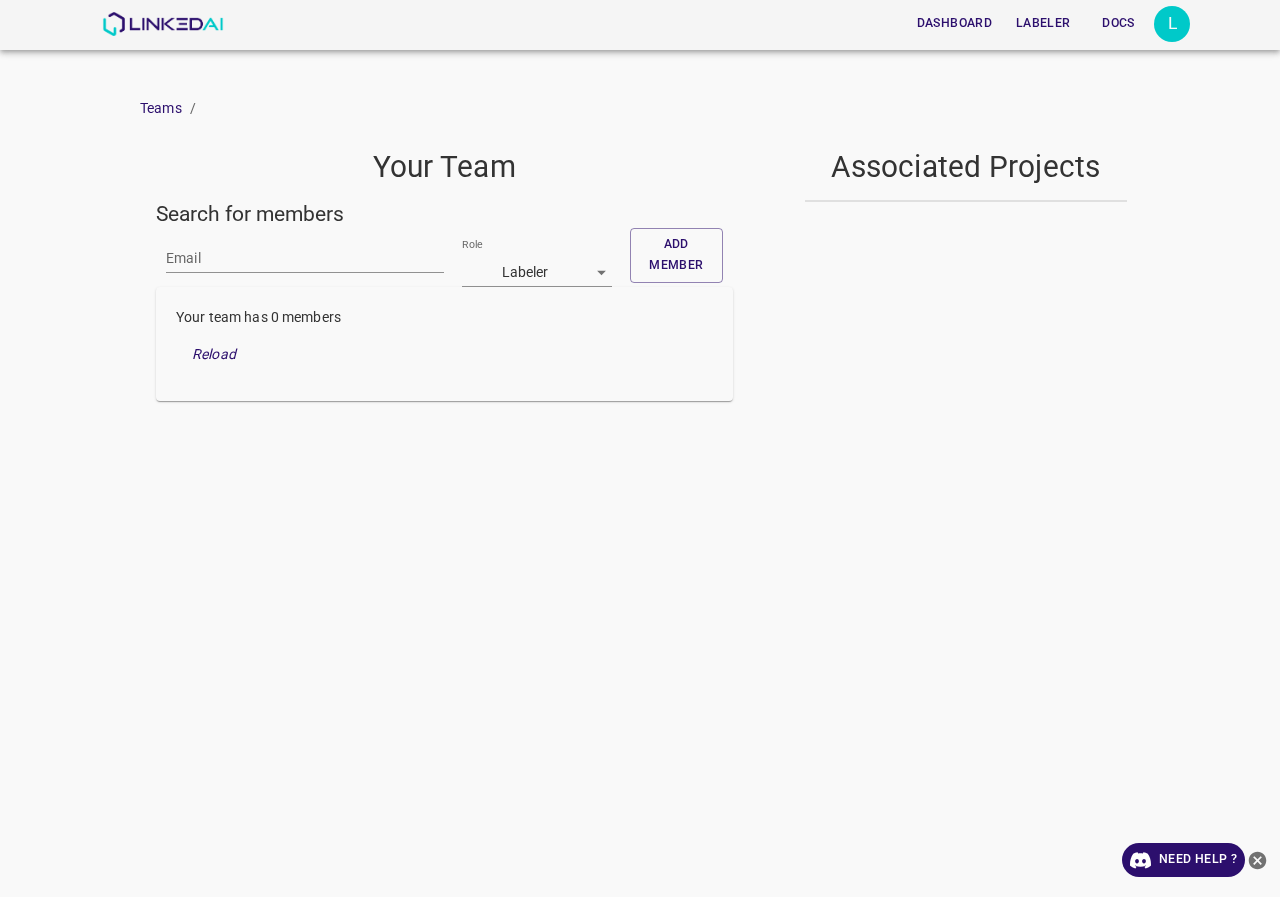 scroll, scrollTop: 0, scrollLeft: 0, axis: both 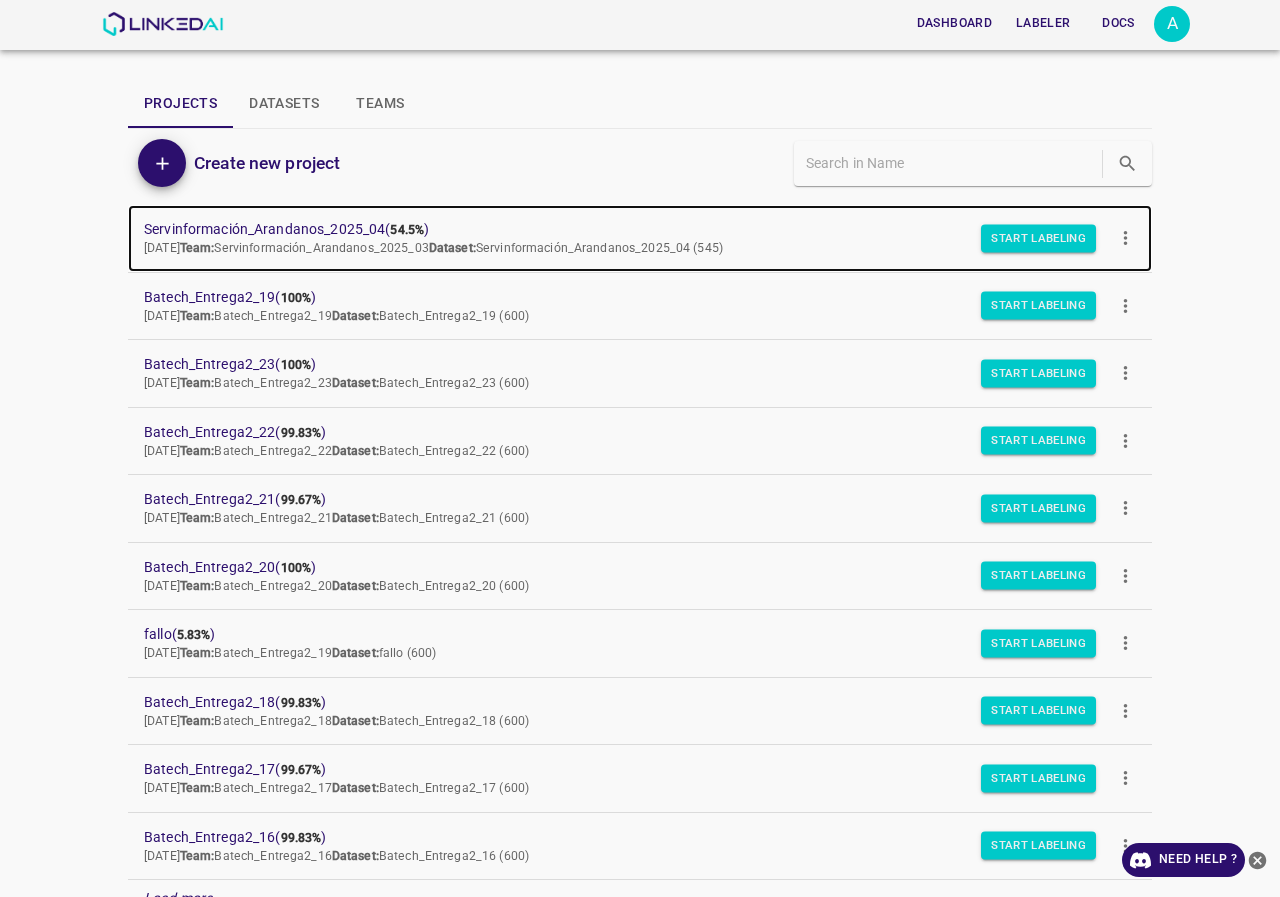 click on "Servinformación_Arandanos_2025_04  ( 54.5% )" at bounding box center [624, 229] 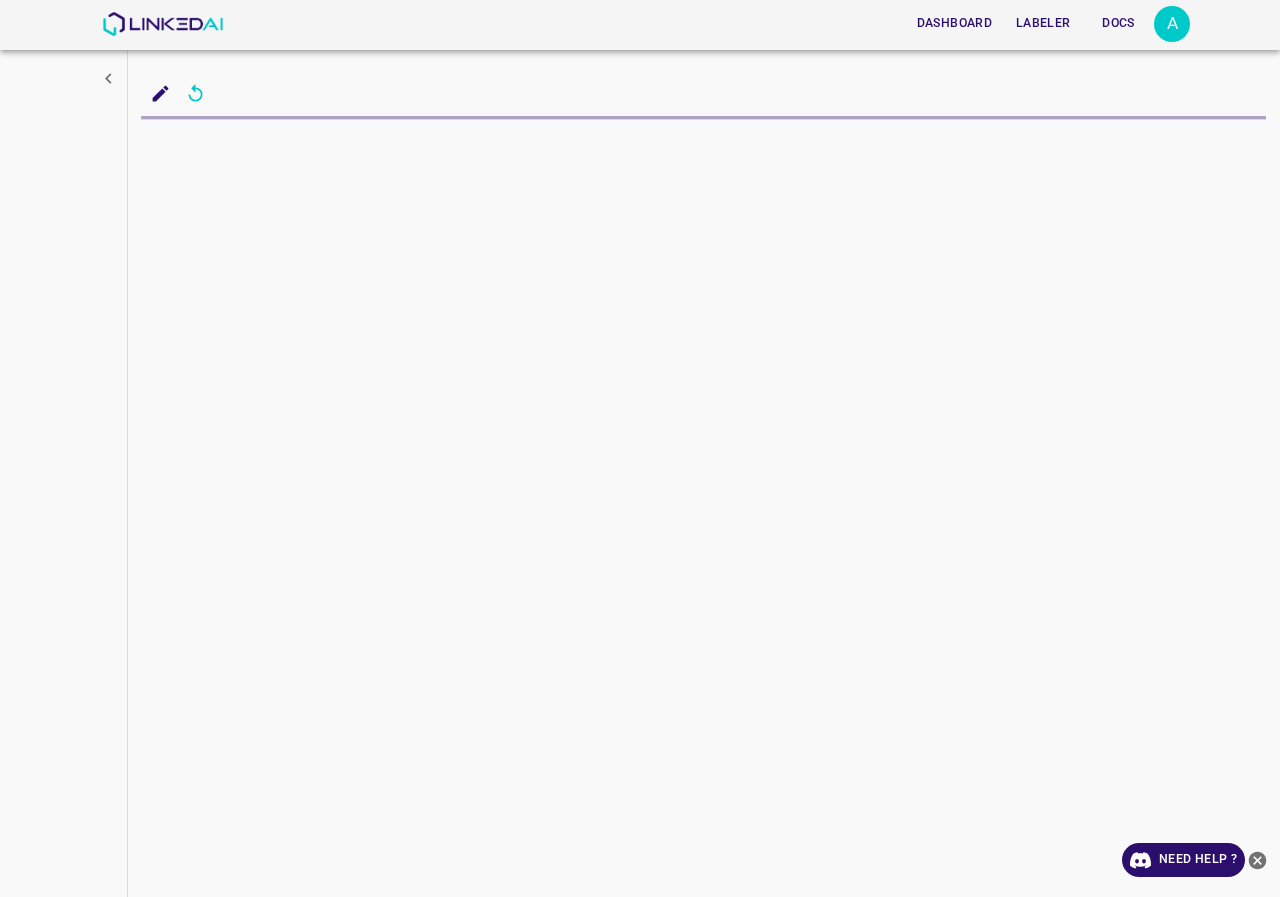 scroll, scrollTop: 0, scrollLeft: 0, axis: both 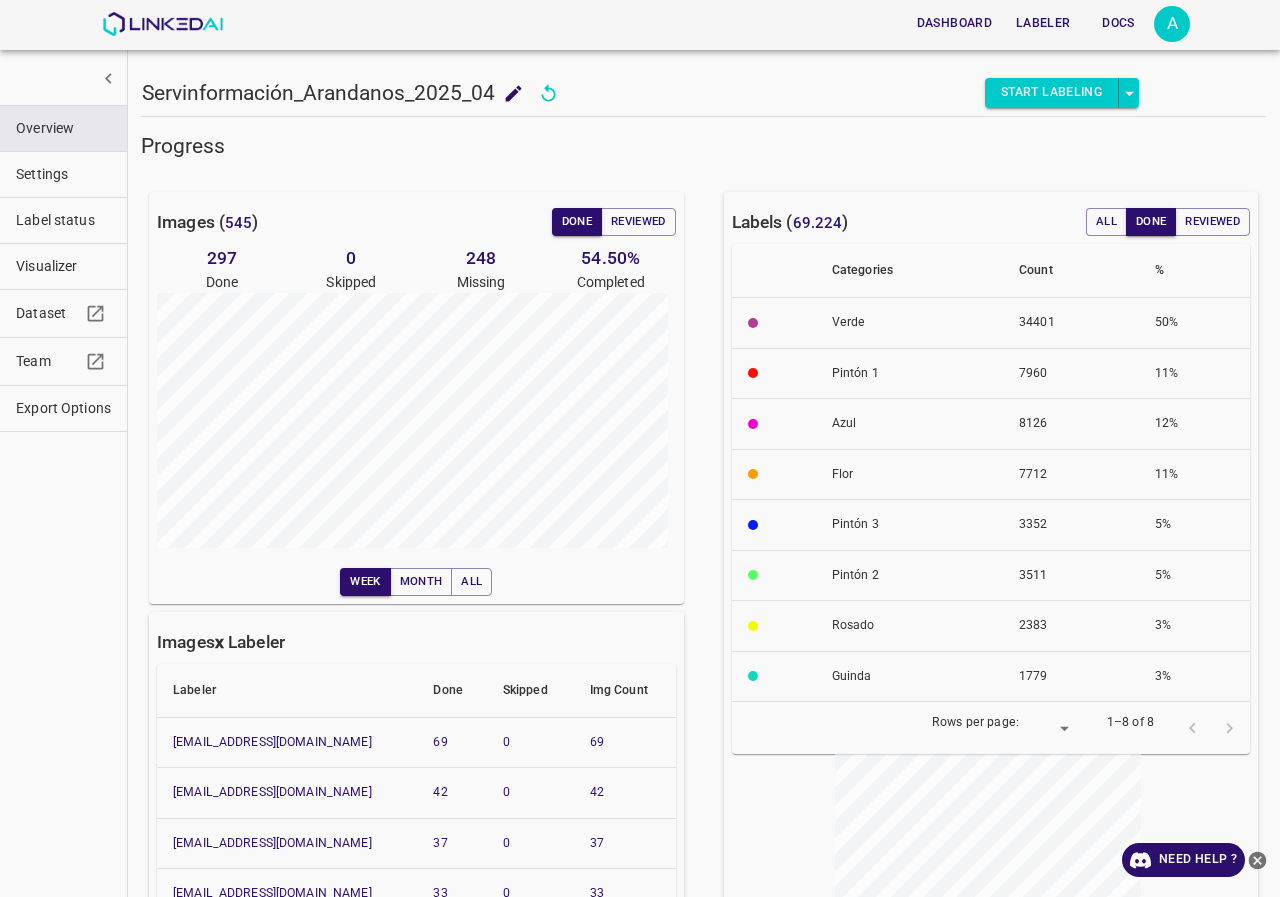 click on "Visualizer" at bounding box center (63, 266) 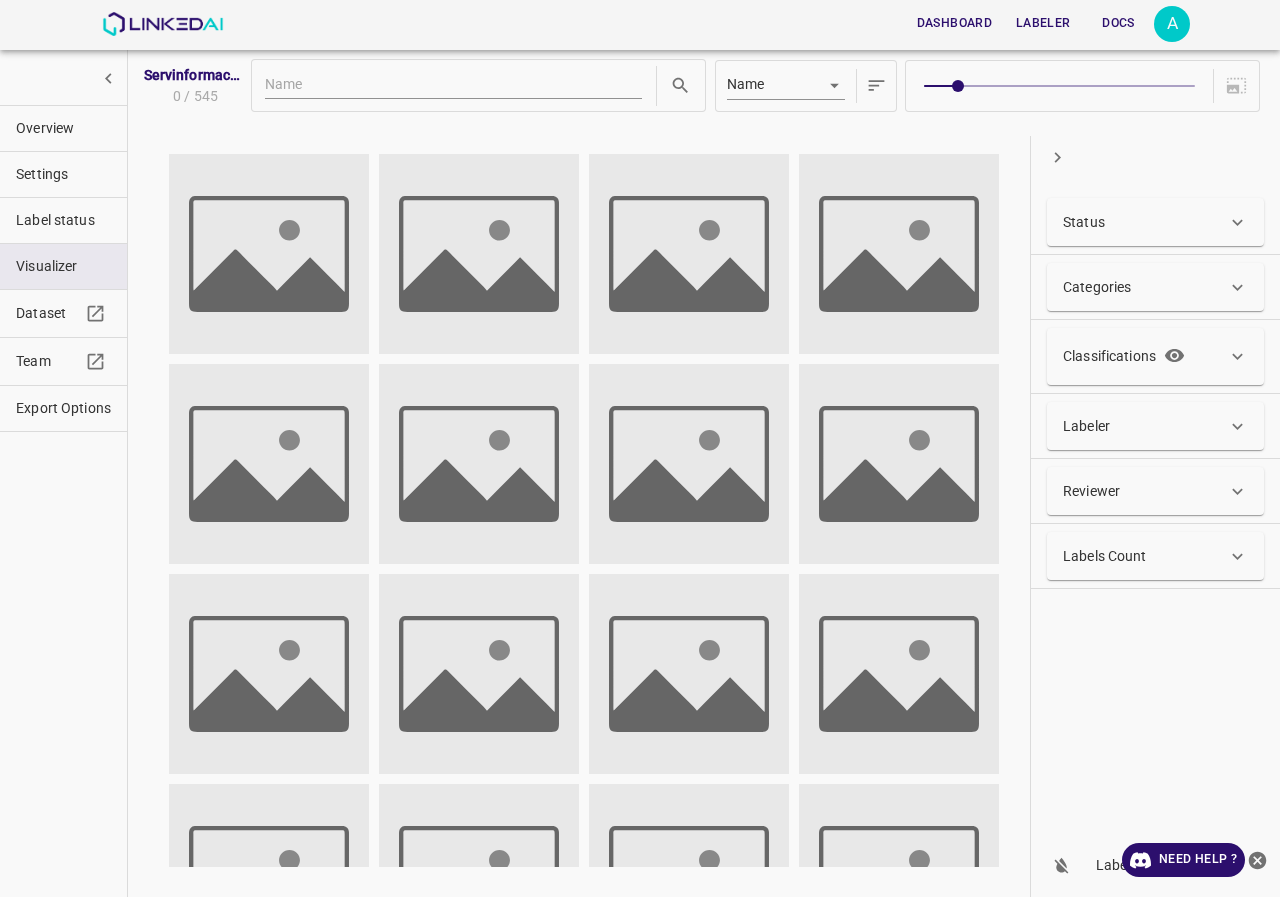 click on "Status" at bounding box center (1084, 222) 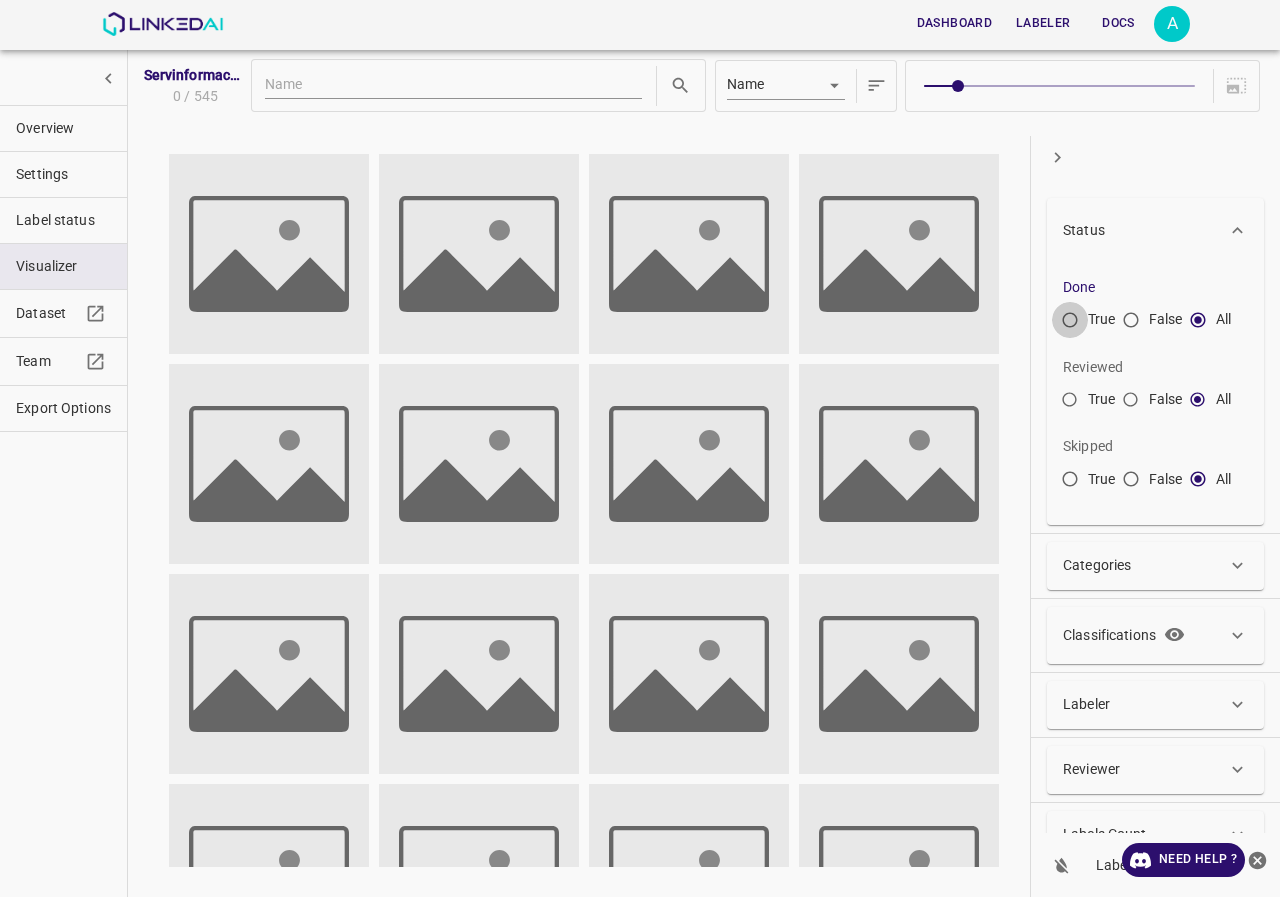 click on "True" at bounding box center [1070, 324] 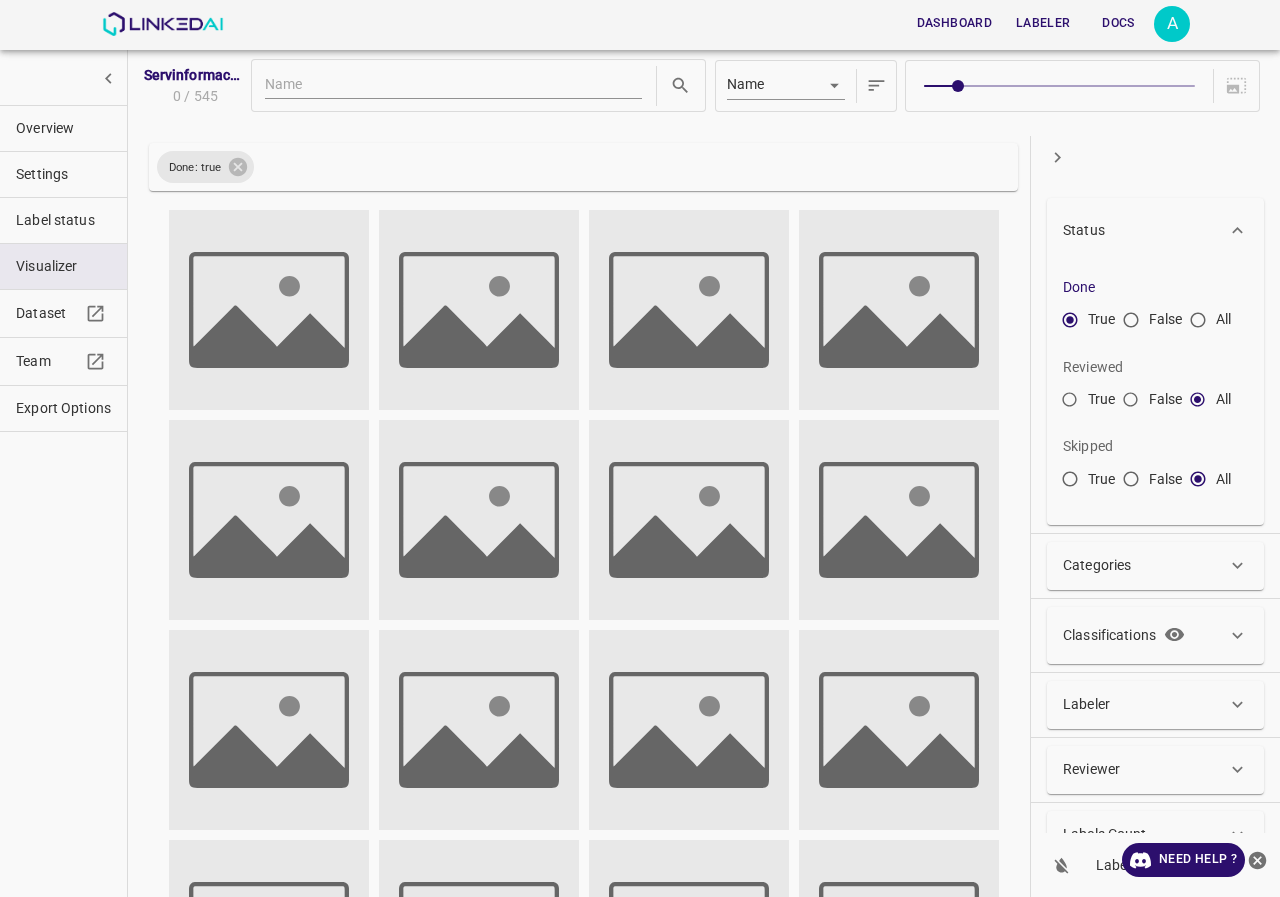 click 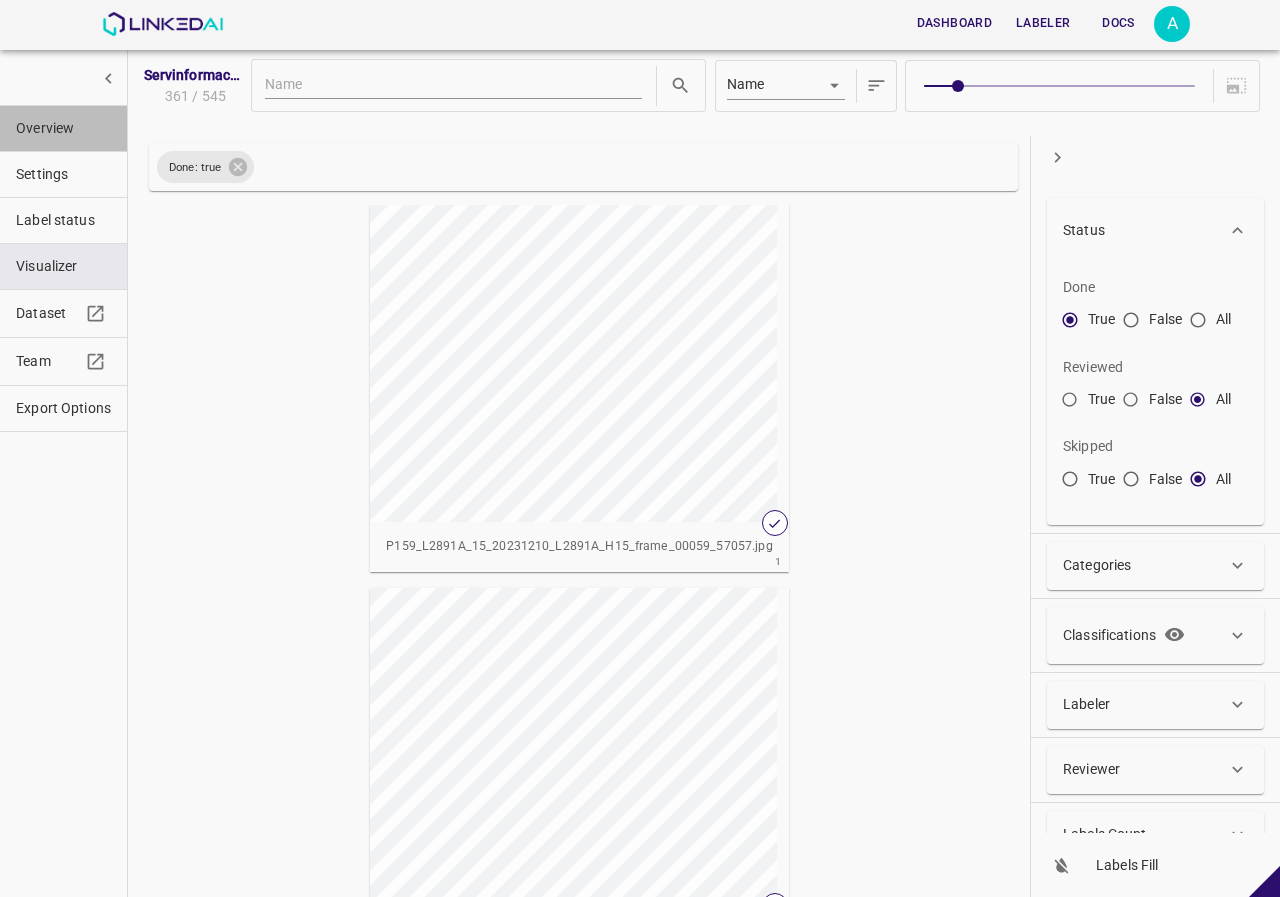 click on "Overview" at bounding box center (63, 128) 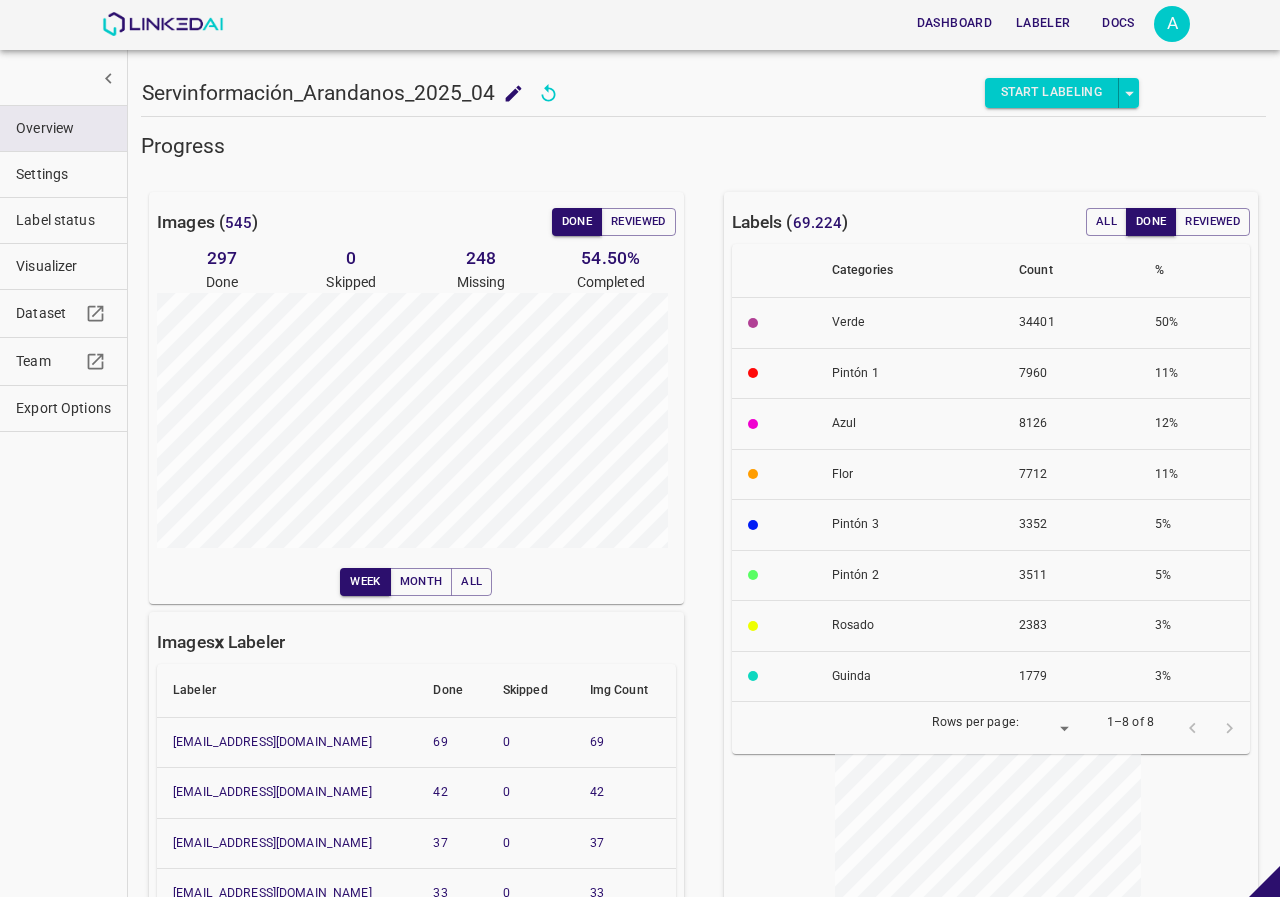 click on "Visualizer" at bounding box center (63, 266) 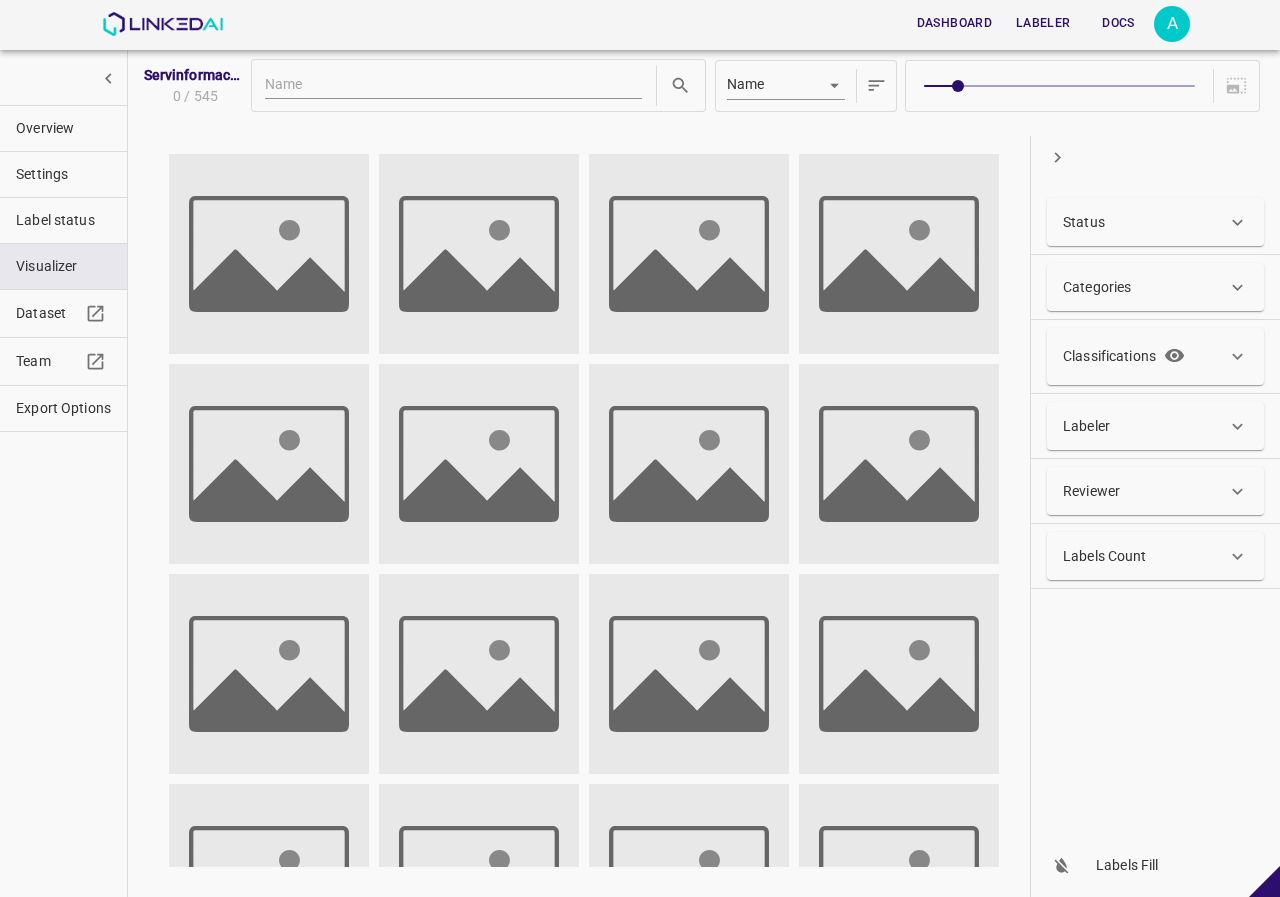 click on "Status" at bounding box center (1084, 222) 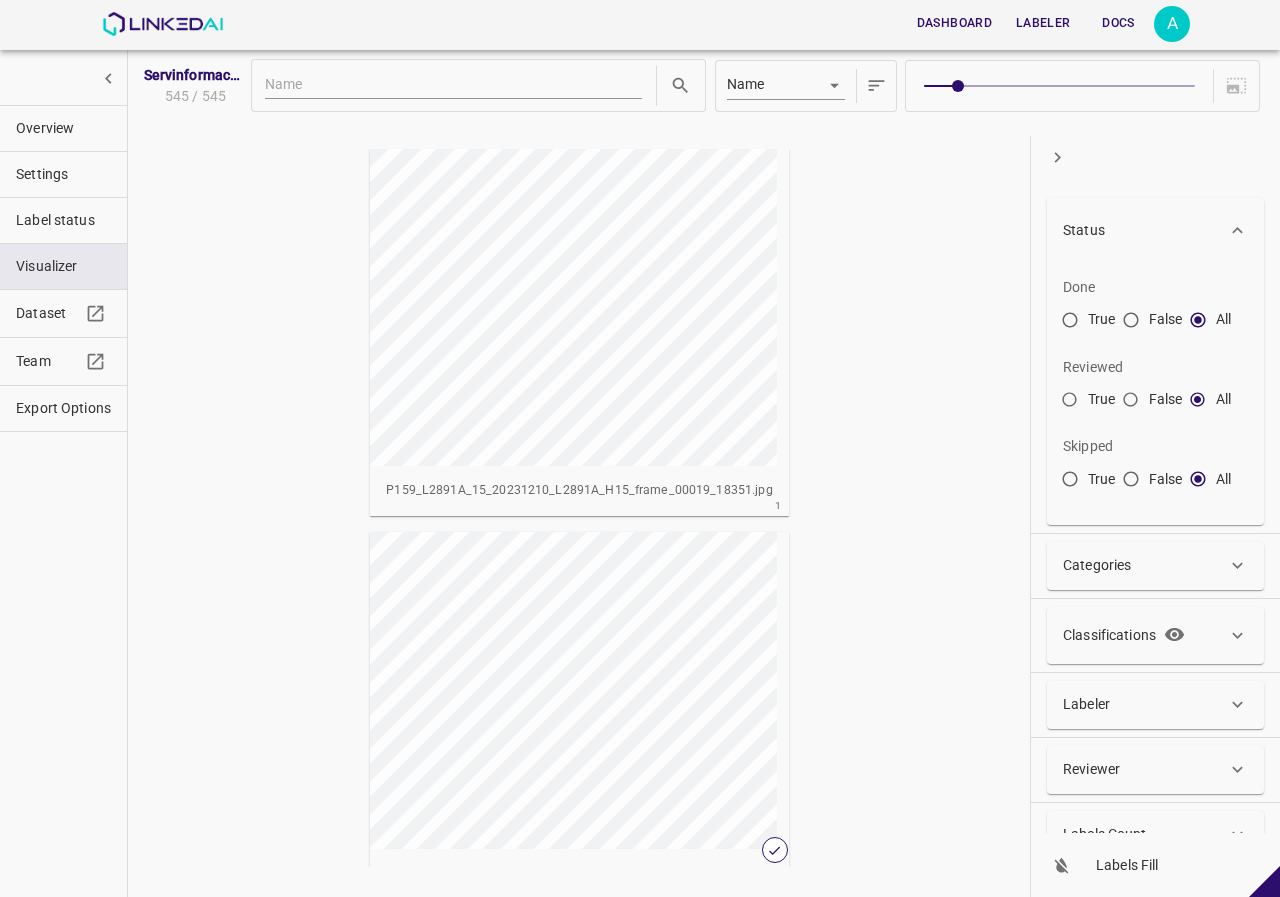 click on "True" at bounding box center [1070, 324] 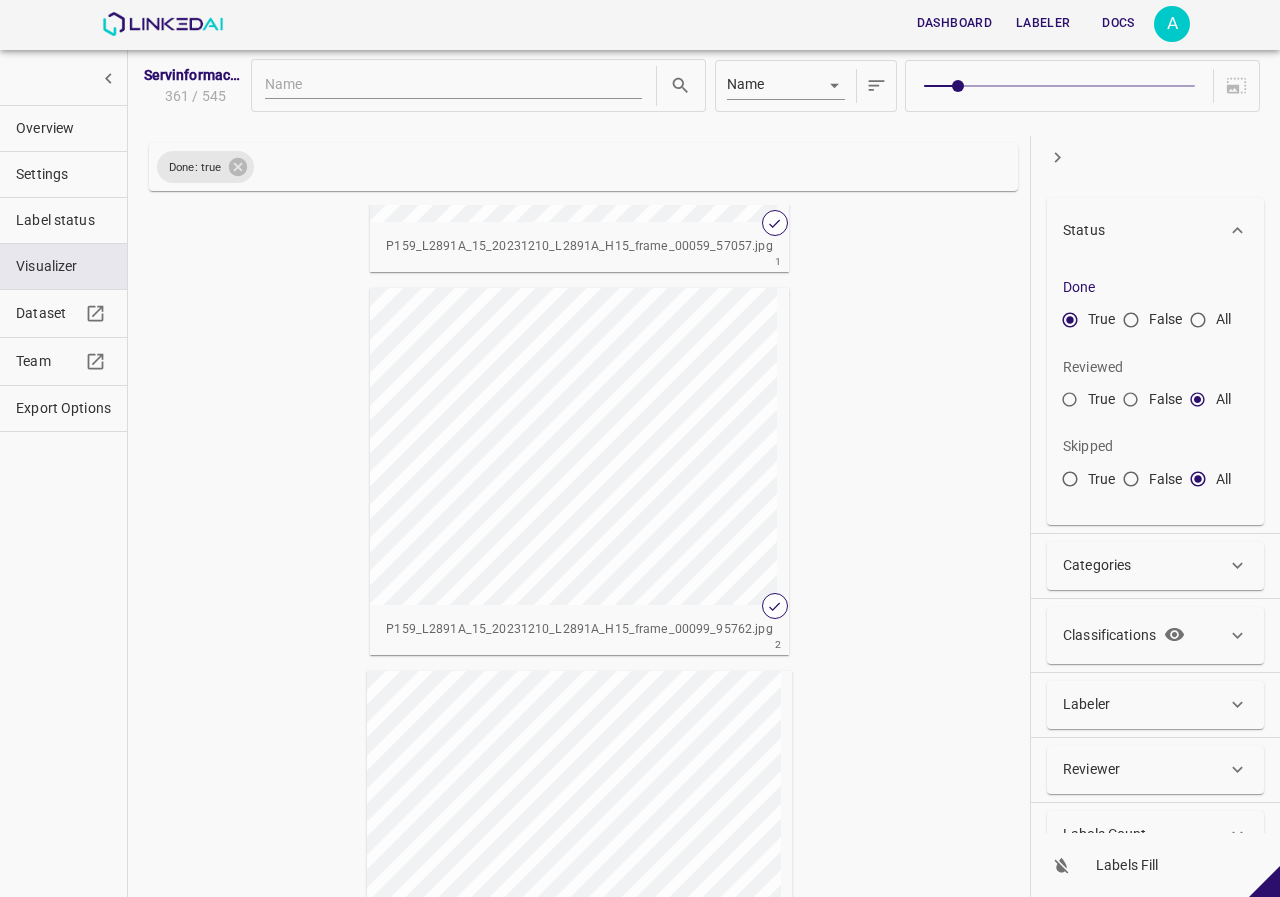 scroll, scrollTop: 600, scrollLeft: 0, axis: vertical 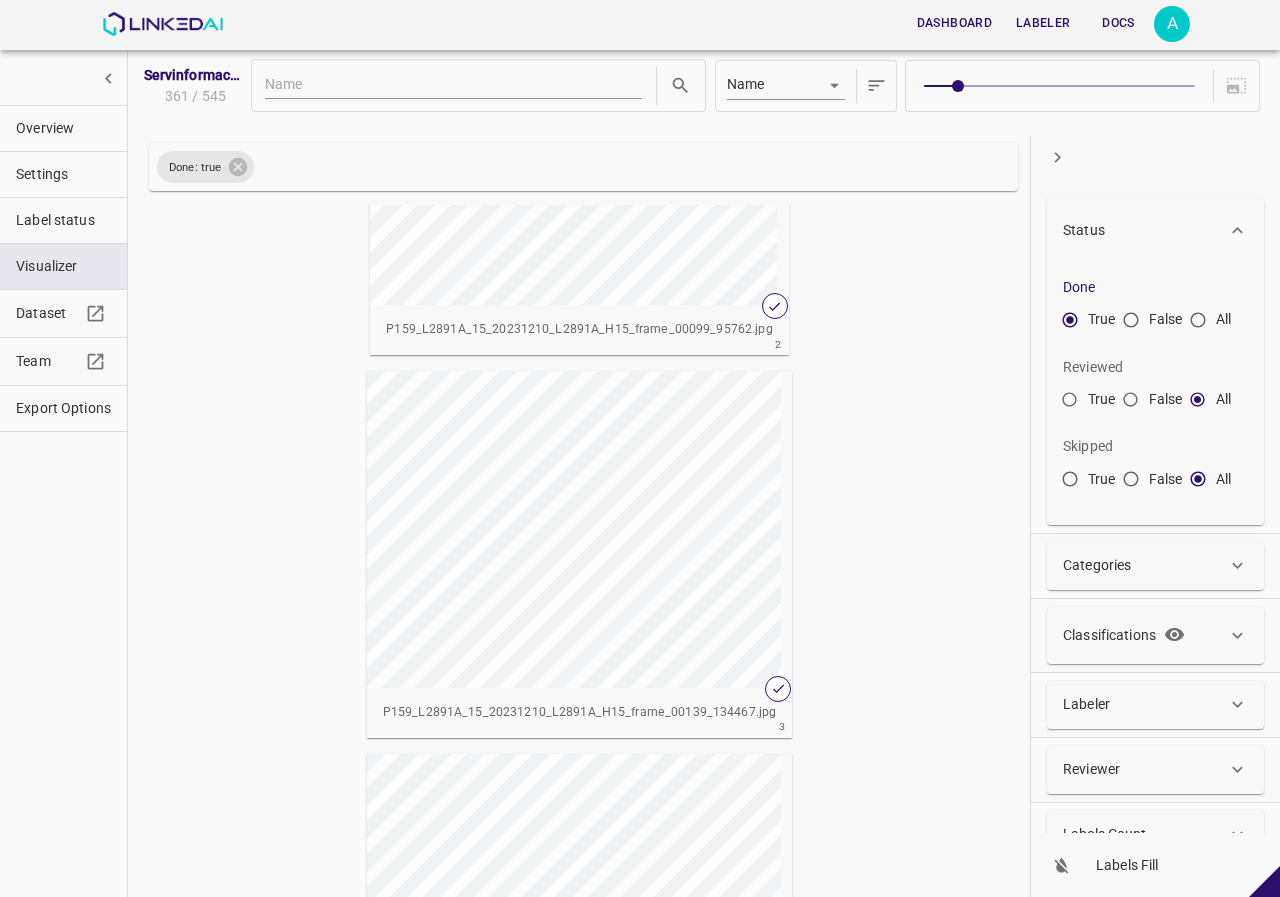 click at bounding box center (456, 912) 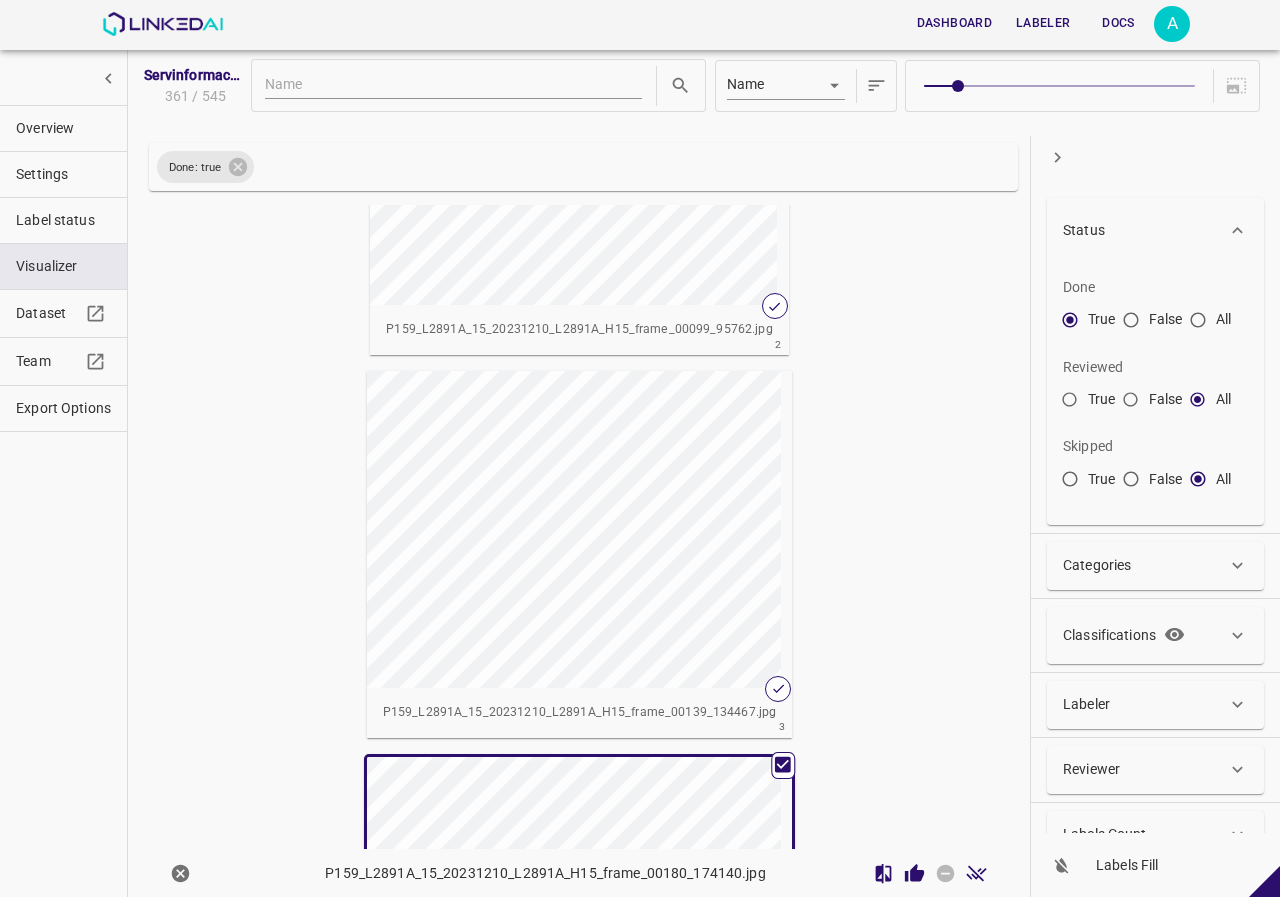 click on "Label status" at bounding box center (63, 220) 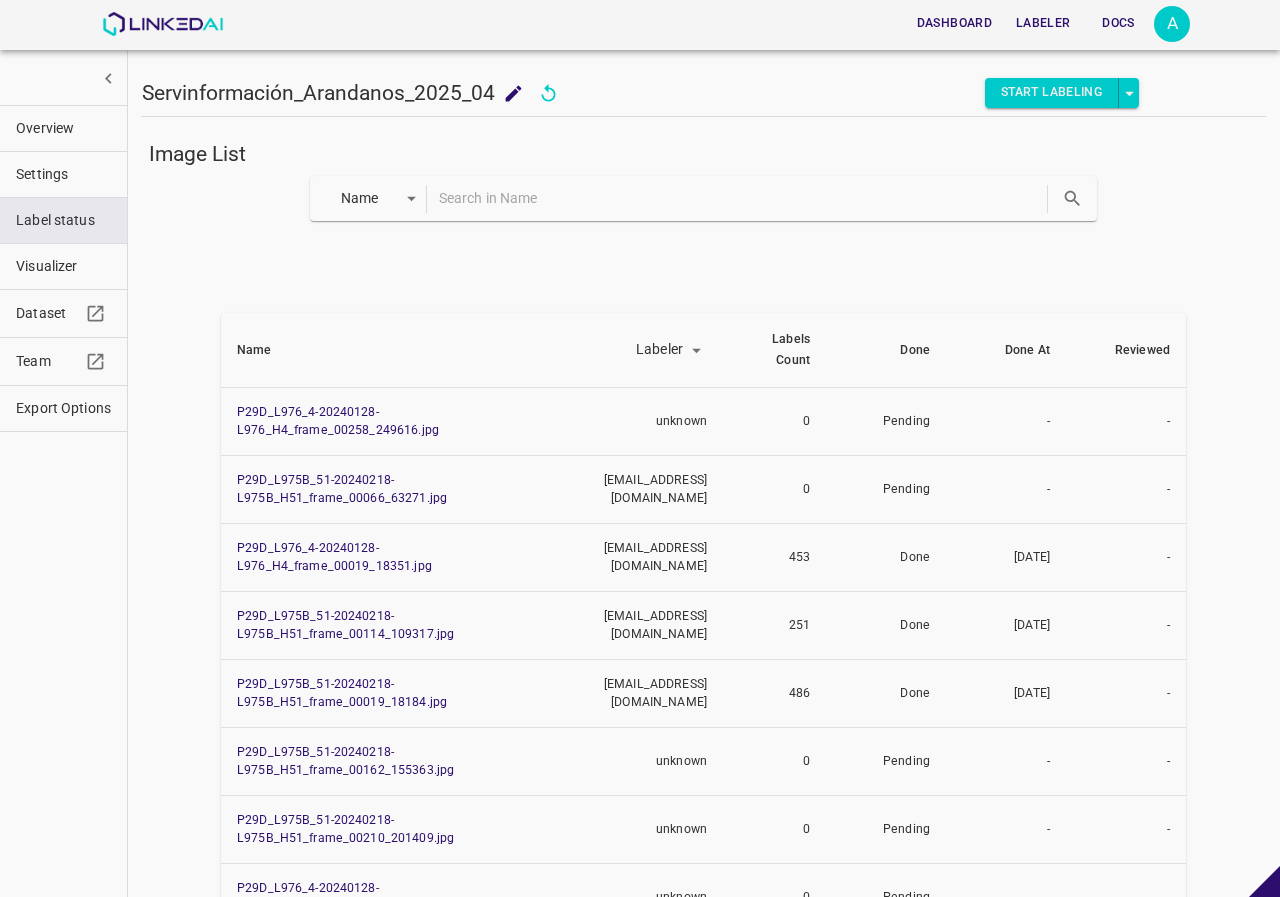 click at bounding box center (741, 198) 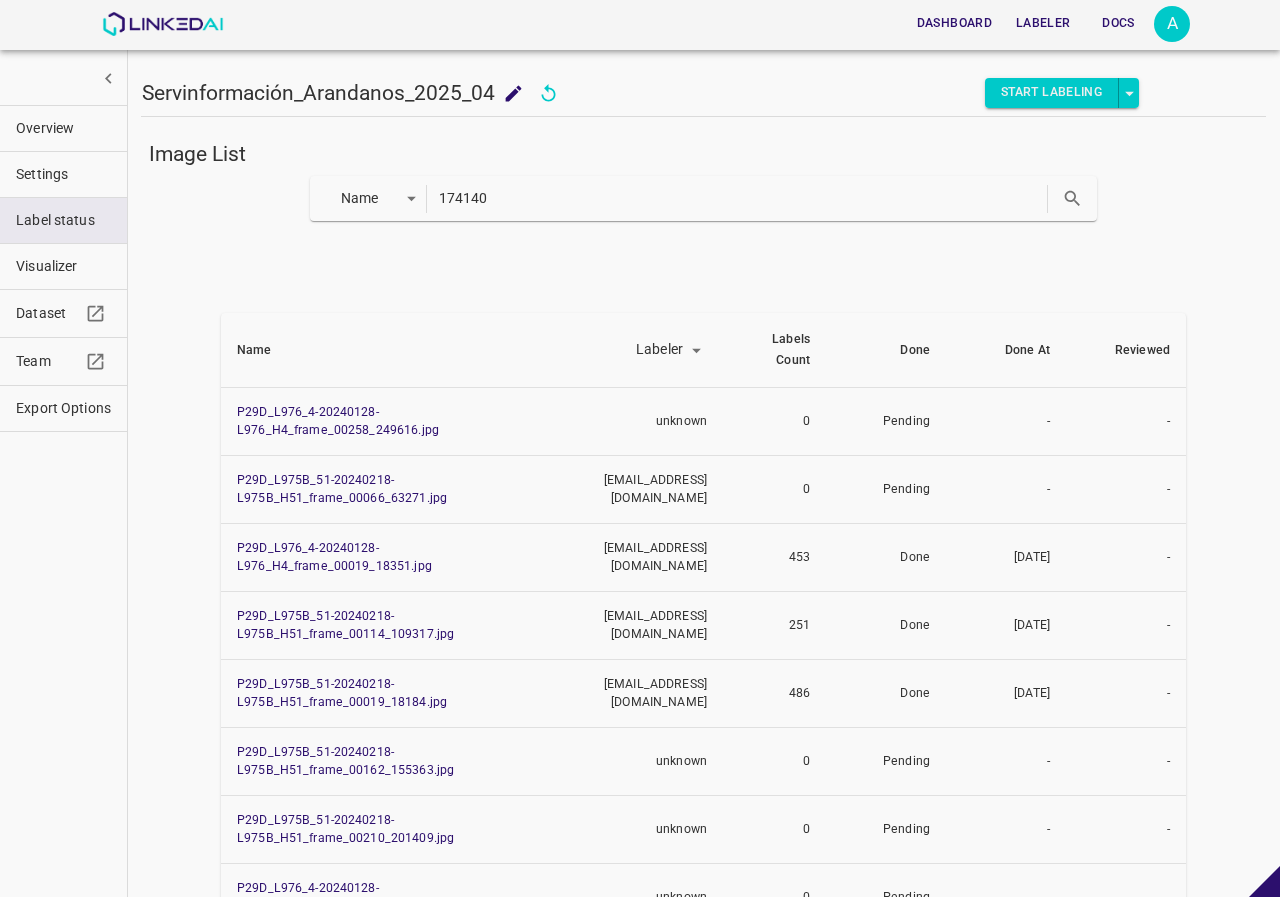 type on "174140" 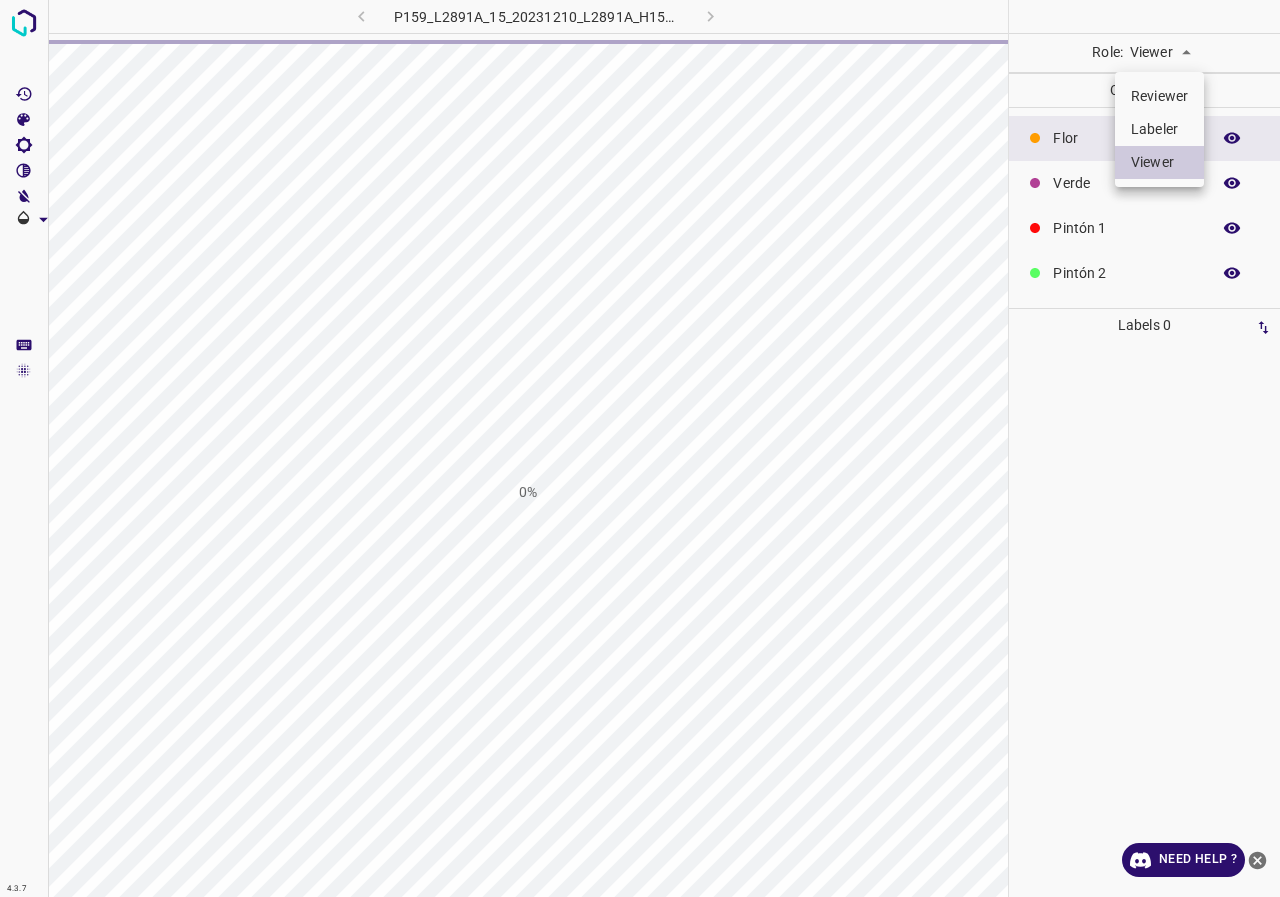 scroll, scrollTop: 0, scrollLeft: 0, axis: both 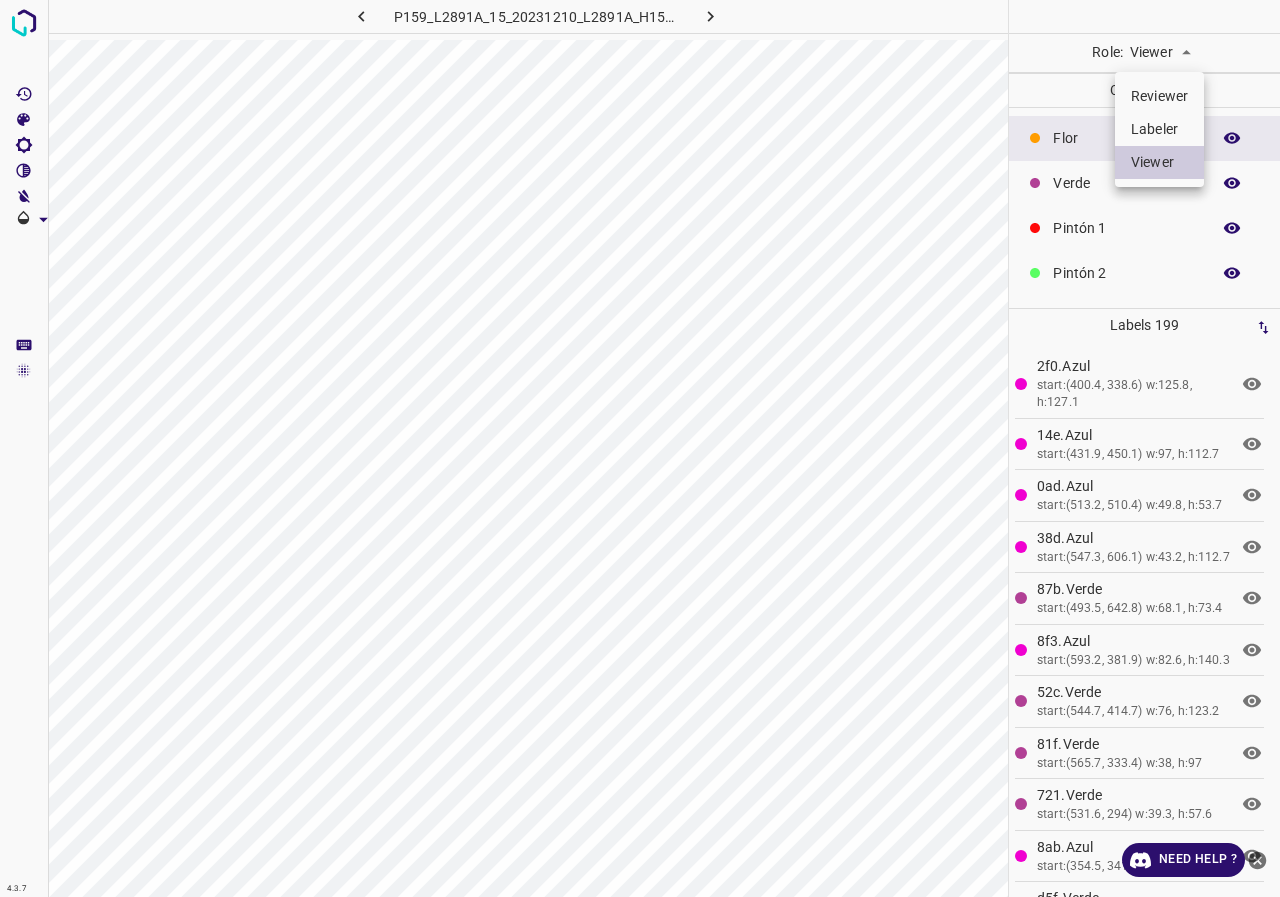 click at bounding box center (640, 448) 